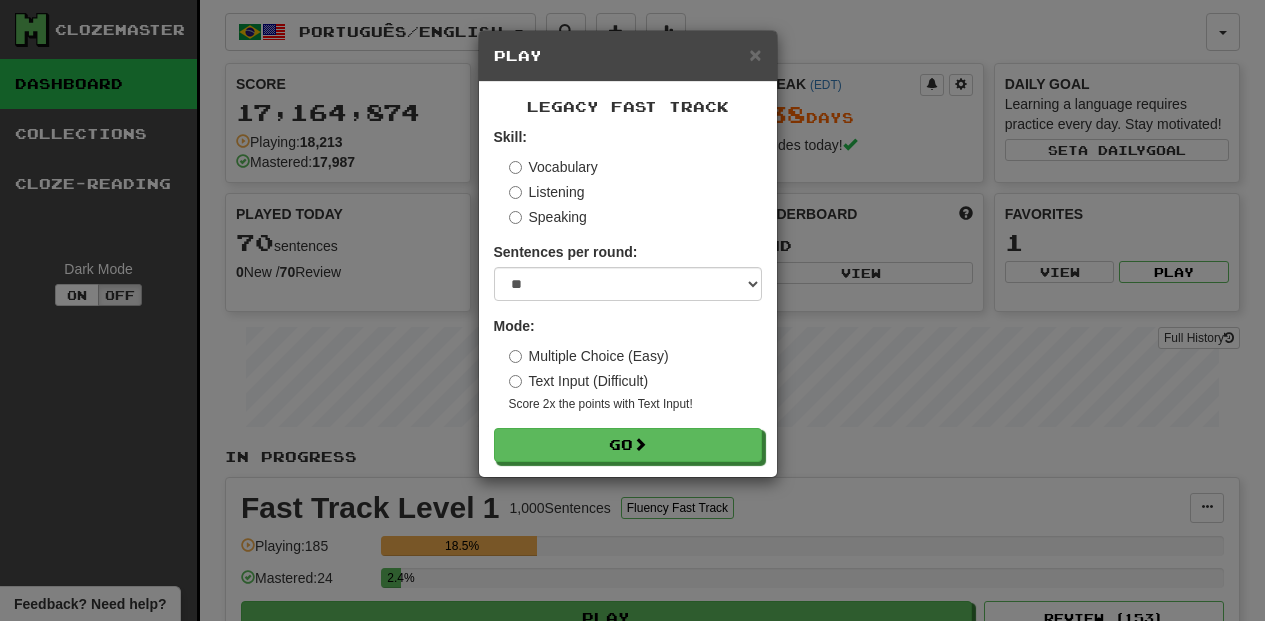 select on "**" 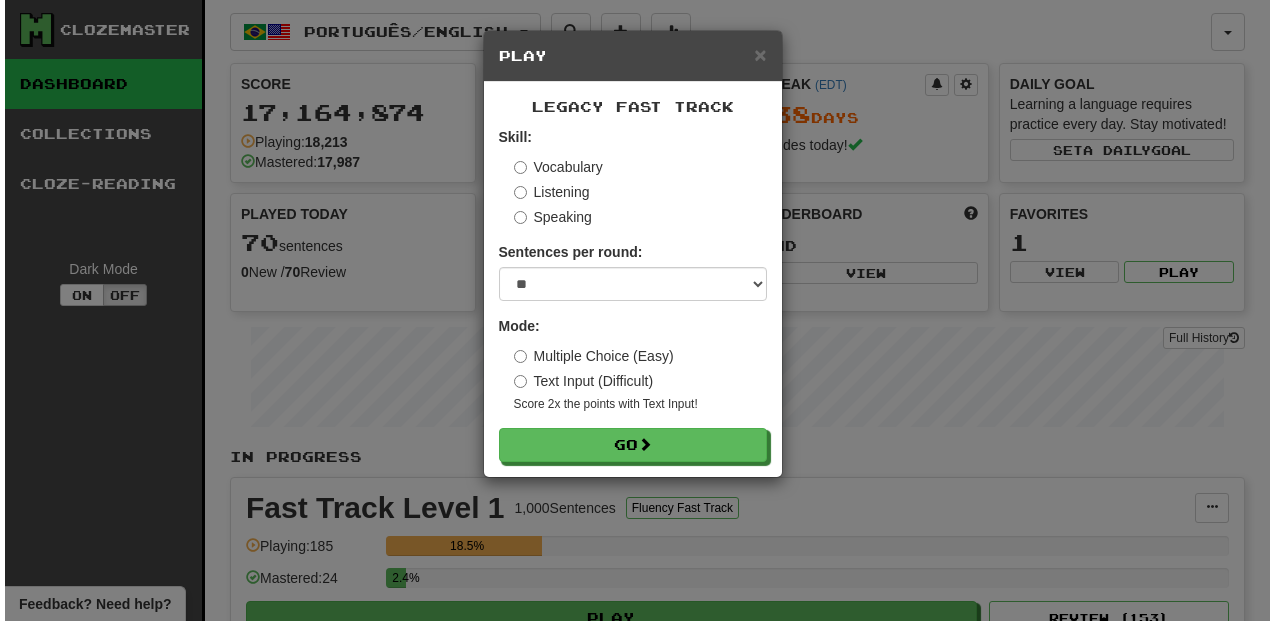 scroll, scrollTop: 466, scrollLeft: 0, axis: vertical 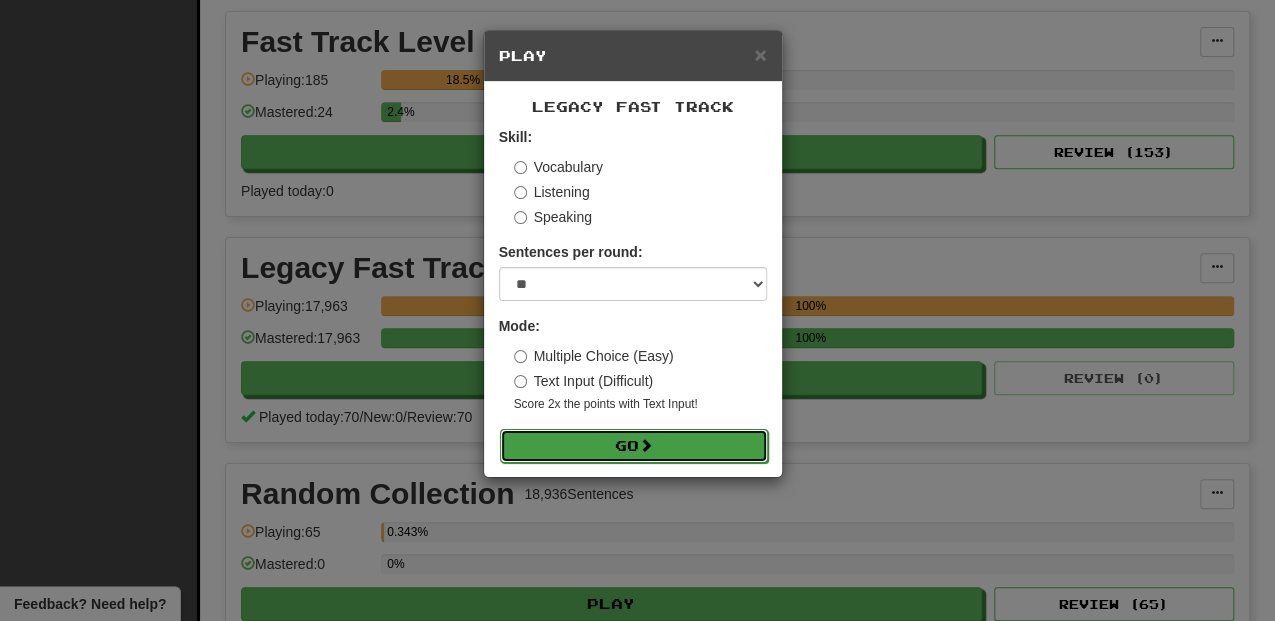 click at bounding box center (646, 445) 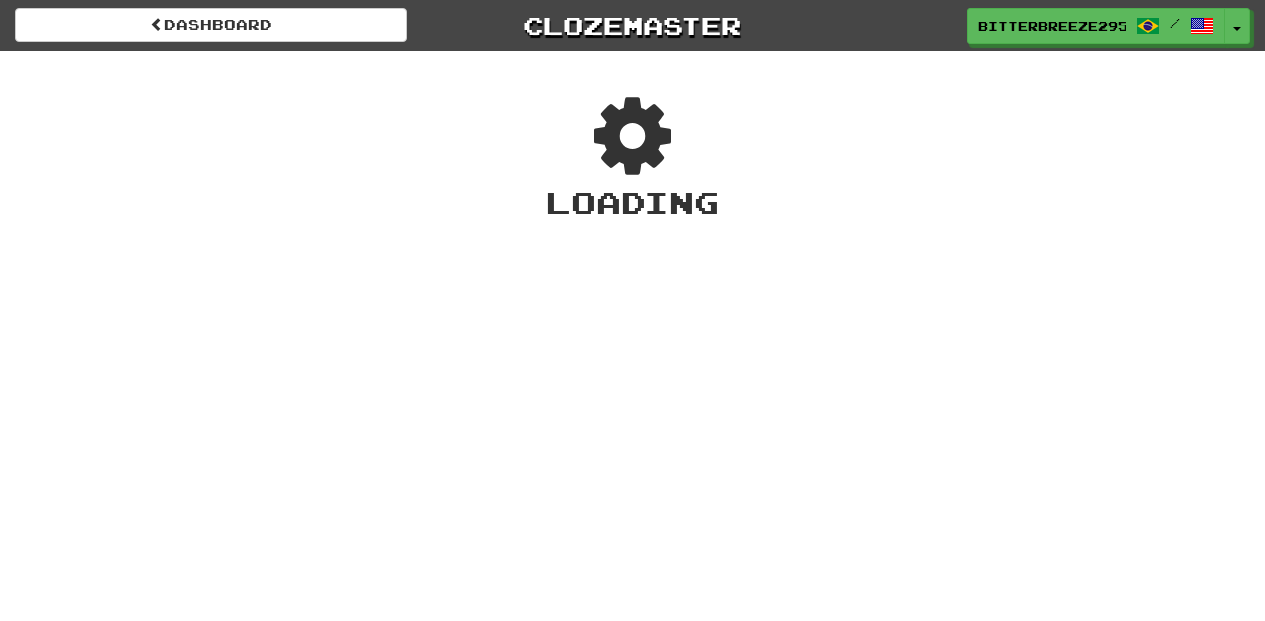scroll, scrollTop: 0, scrollLeft: 0, axis: both 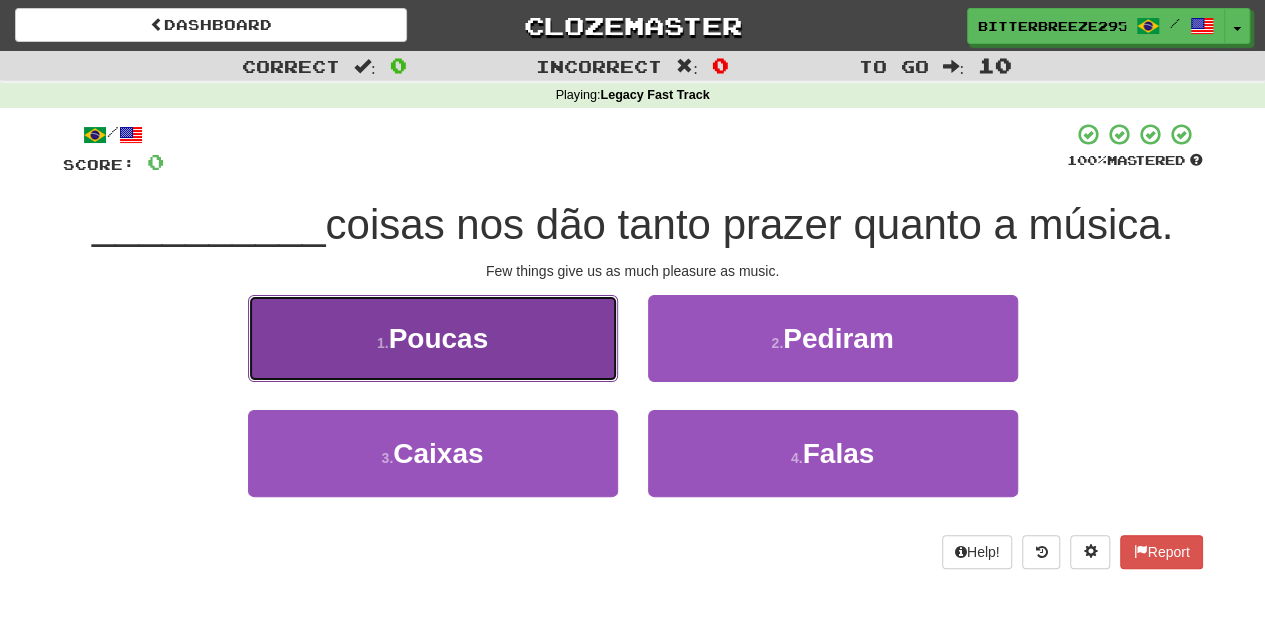 click on "1 . Poucas" at bounding box center [433, 338] 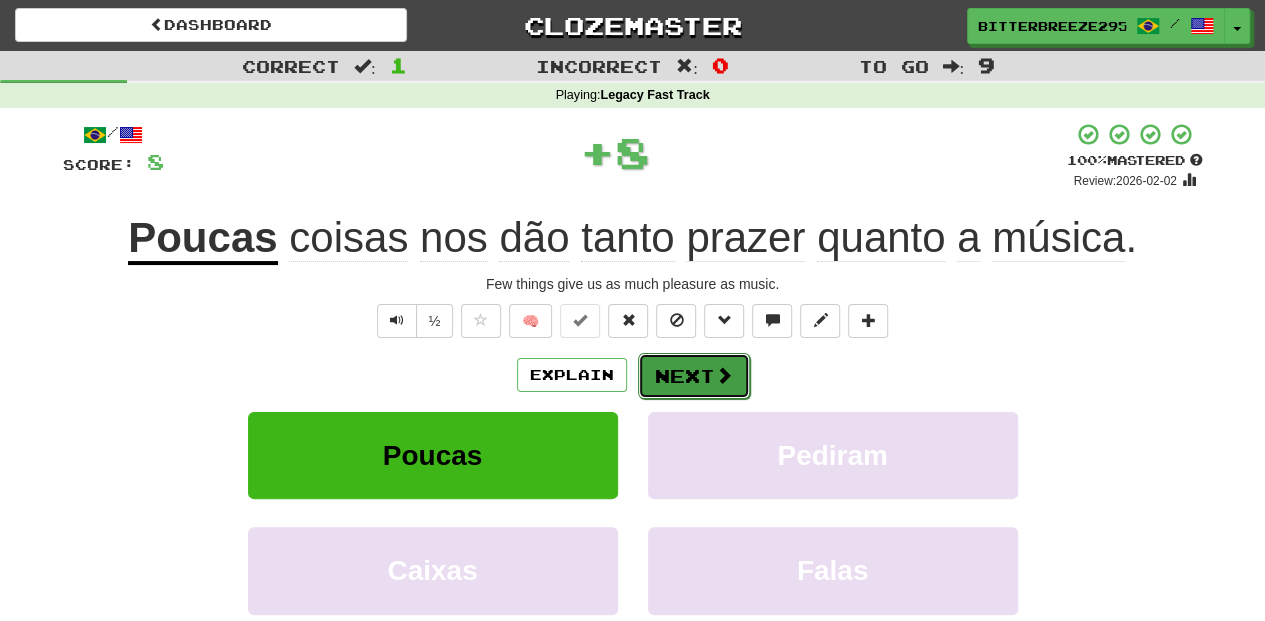 click on "Next" at bounding box center [694, 376] 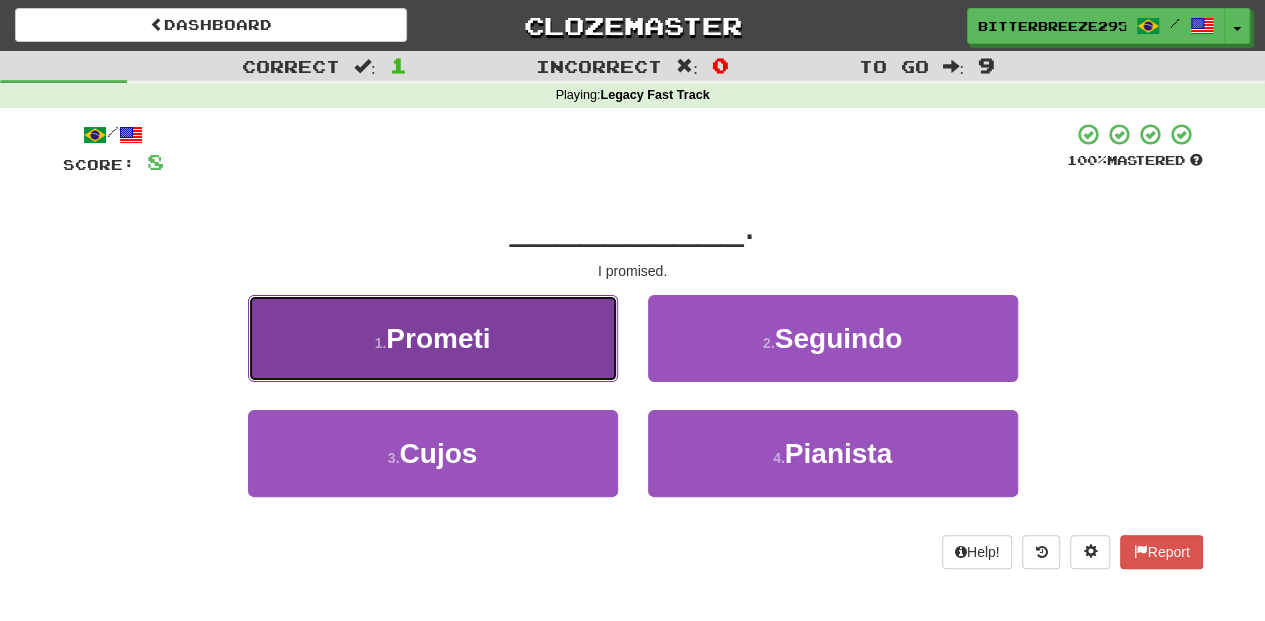 click on "1 . Prometi" at bounding box center [433, 338] 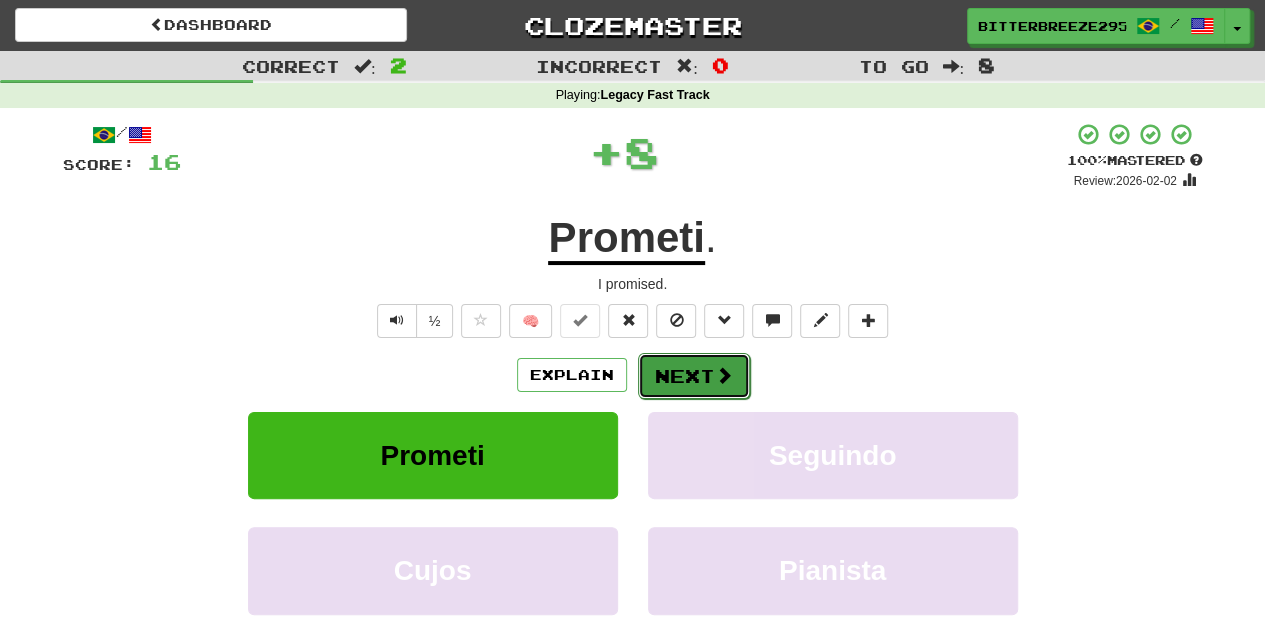 click on "Next" at bounding box center (694, 376) 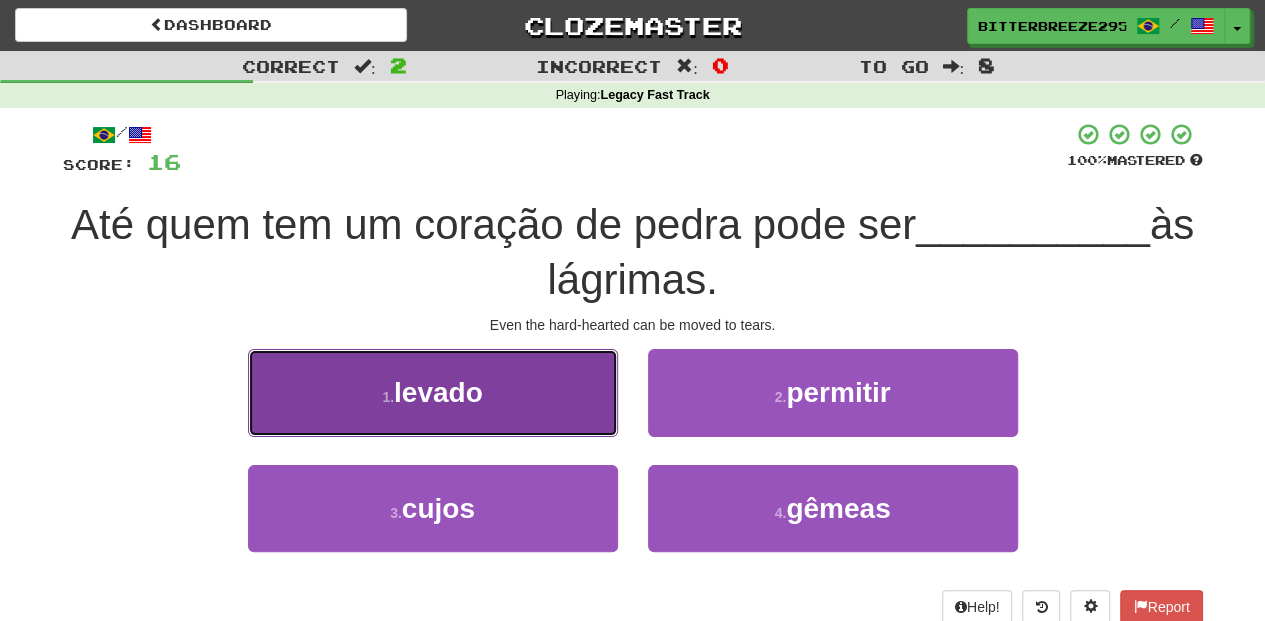 click on "1 . levado" at bounding box center [433, 392] 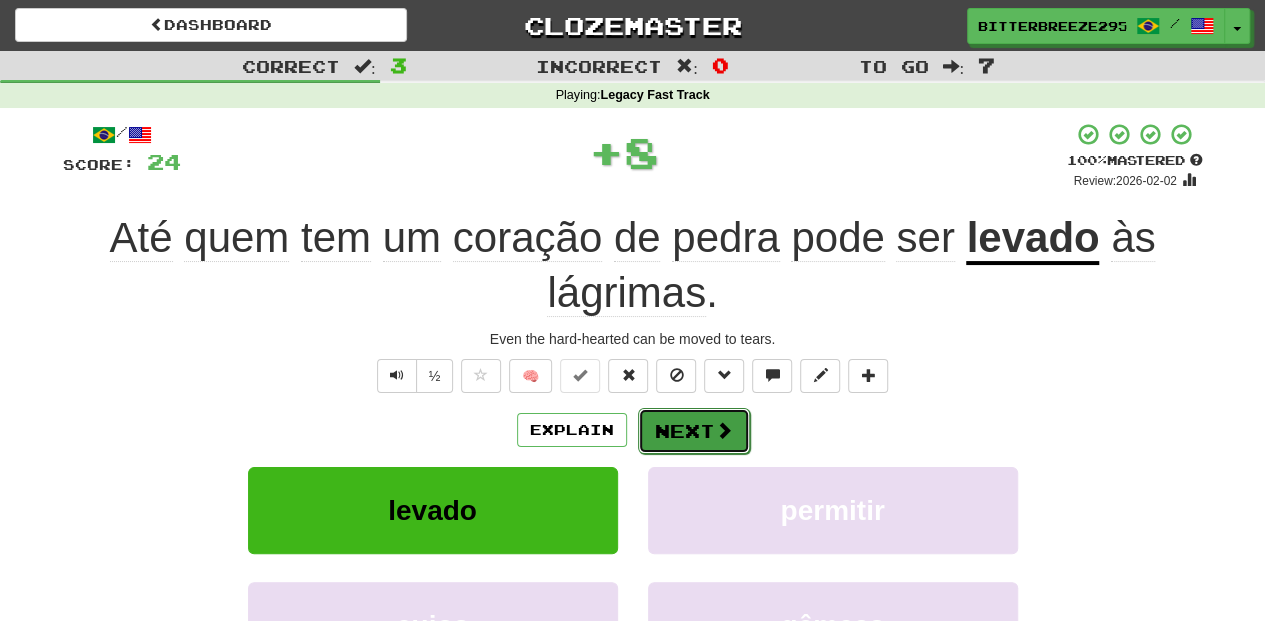 click on "Next" at bounding box center (694, 431) 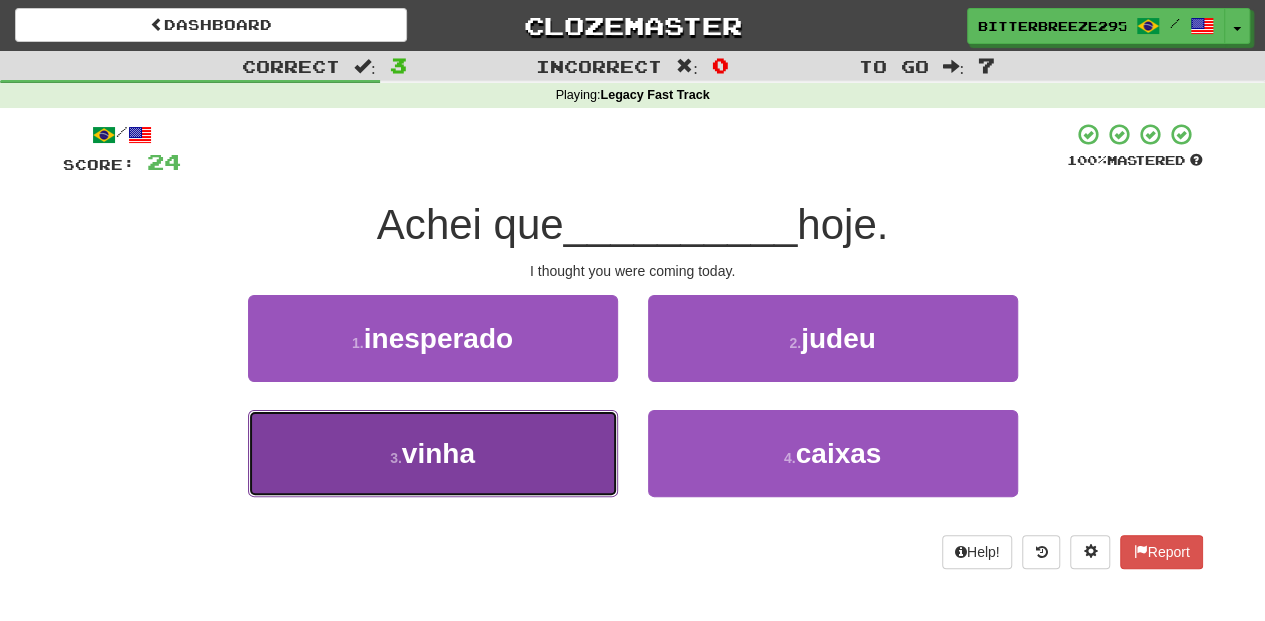 click on "3 . vinha" at bounding box center [433, 453] 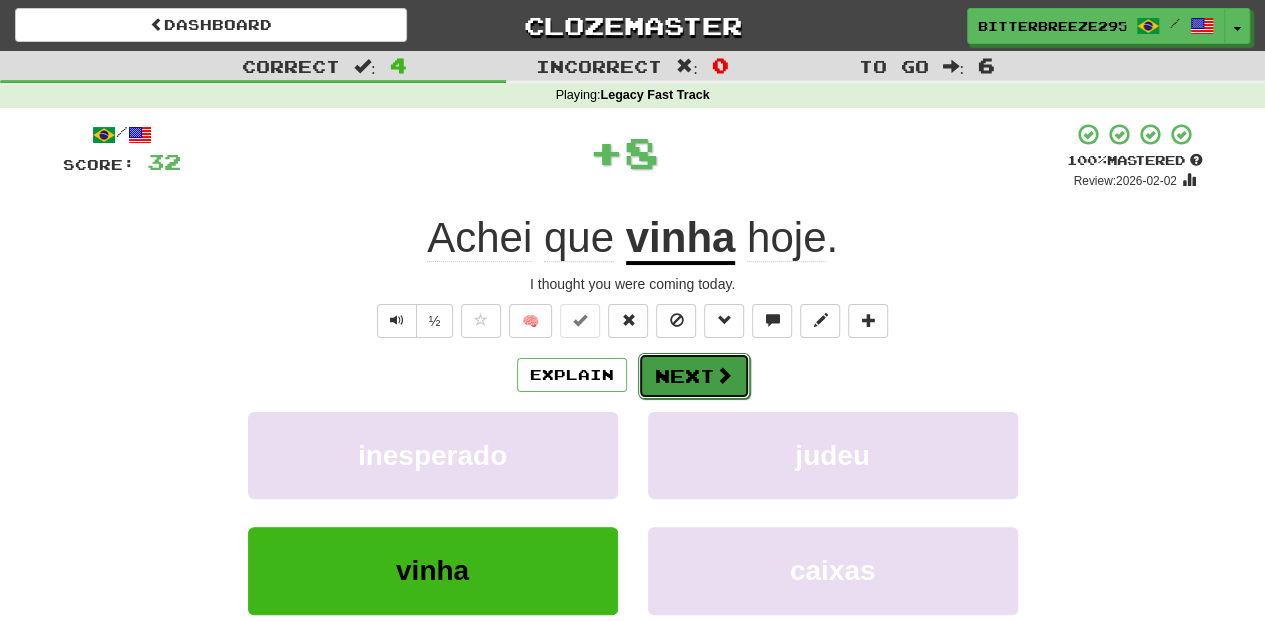 click on "Next" at bounding box center (694, 376) 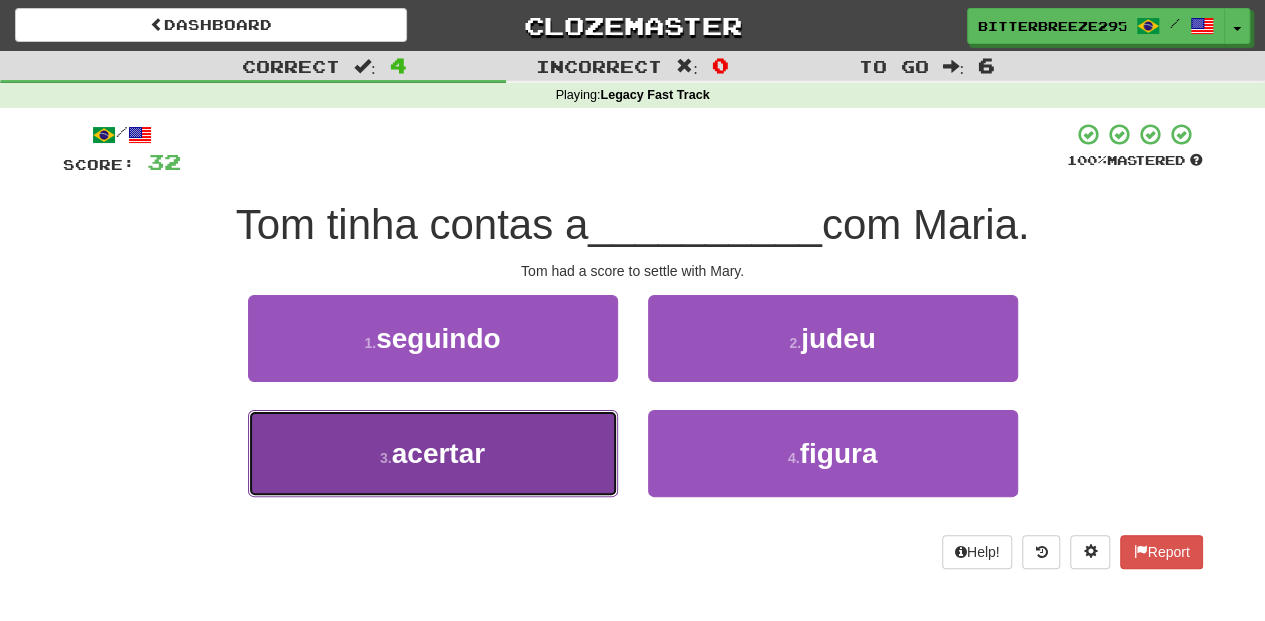 click on "3 . acertar" at bounding box center [433, 453] 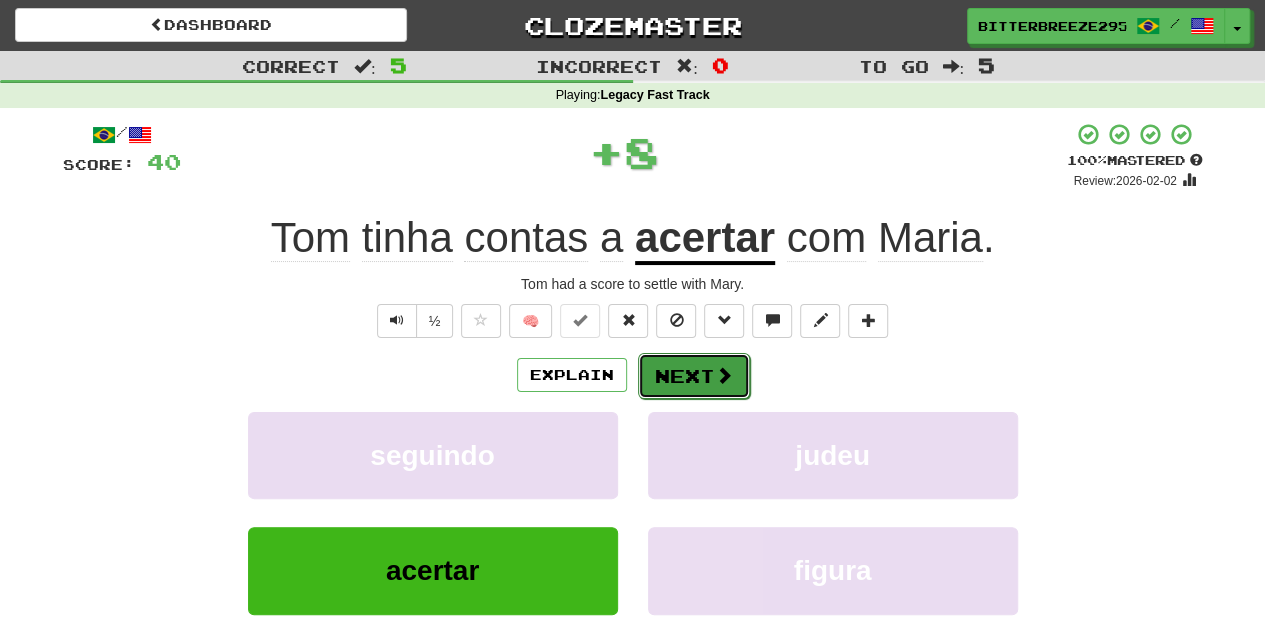 click on "Next" at bounding box center [694, 376] 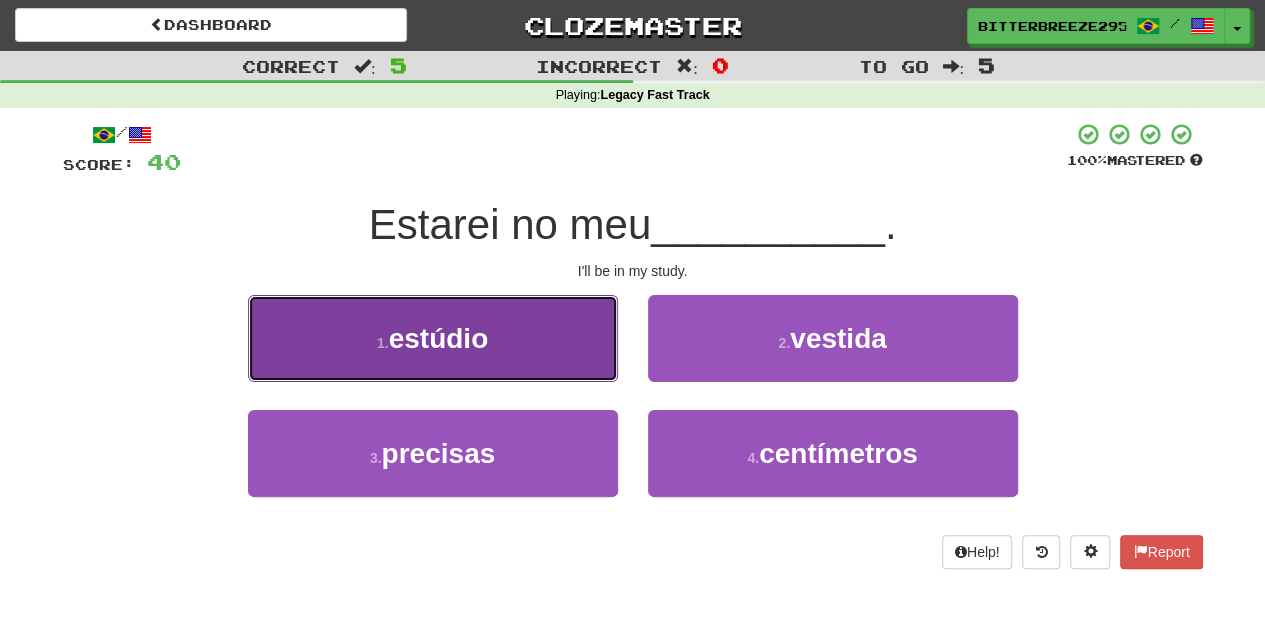 click on "1 . estúdio" at bounding box center (433, 338) 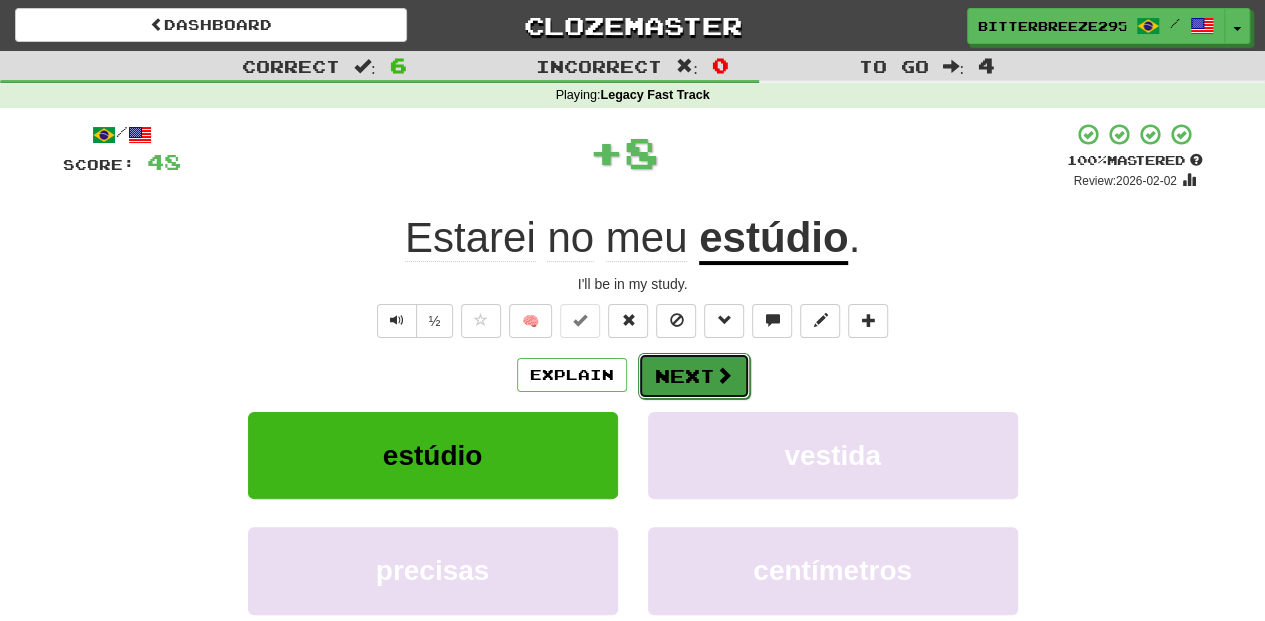 click on "Next" at bounding box center [694, 376] 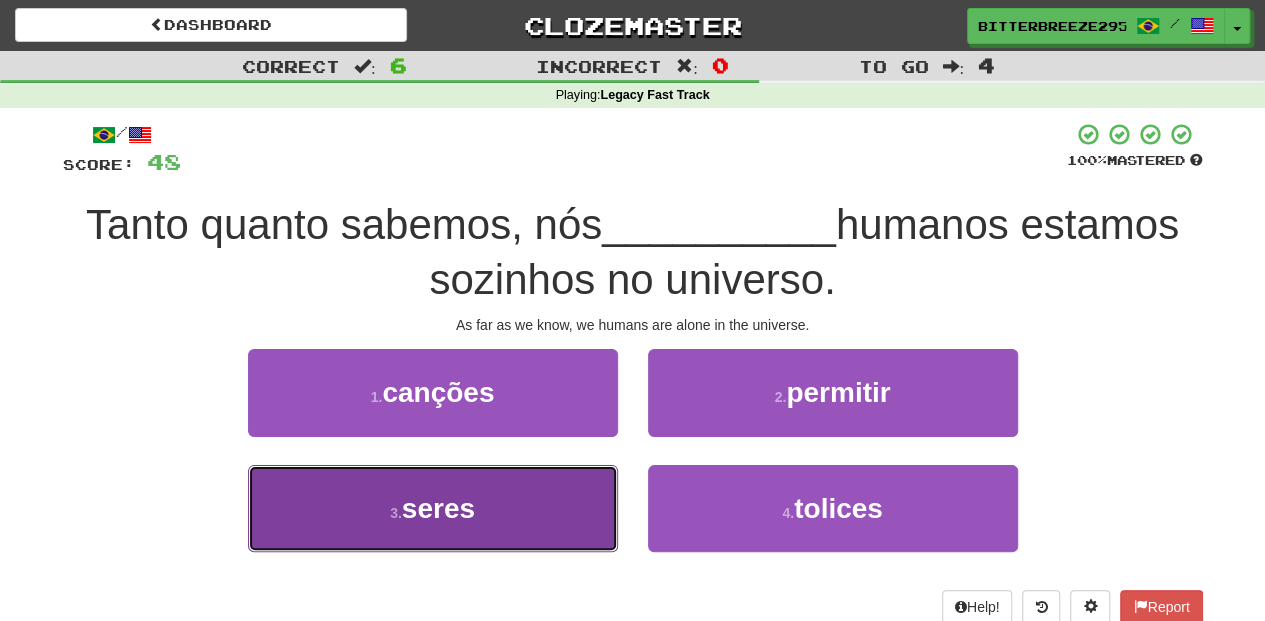 click on "3 . seres" at bounding box center [433, 508] 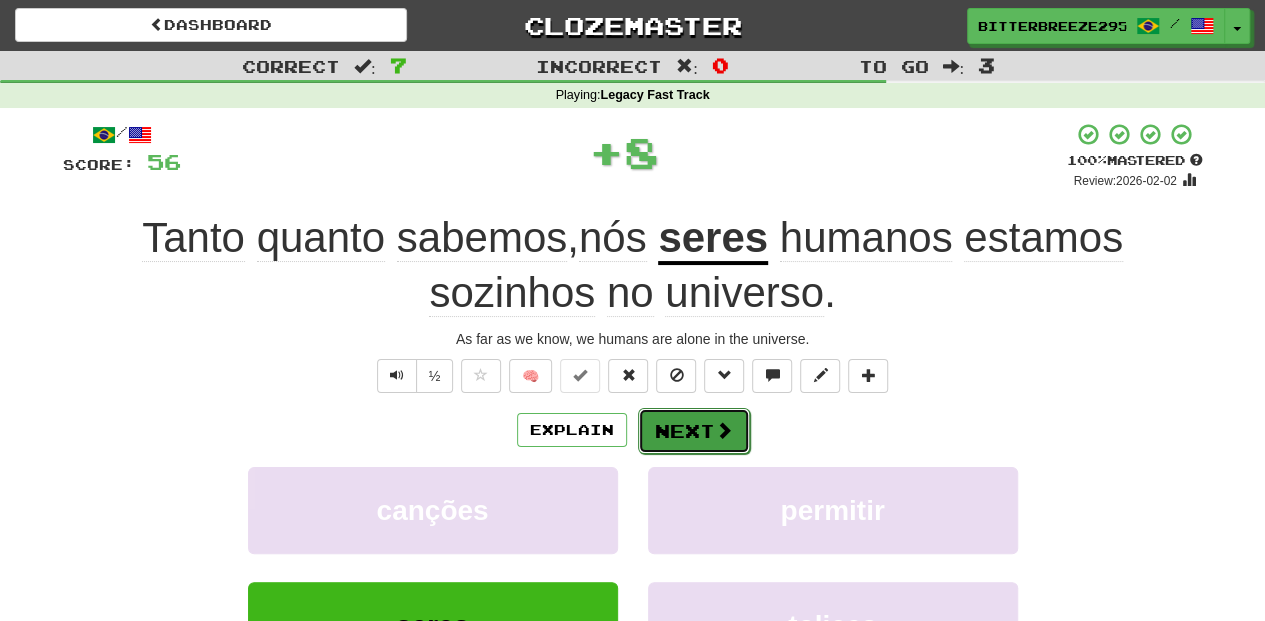 click on "Next" at bounding box center [694, 431] 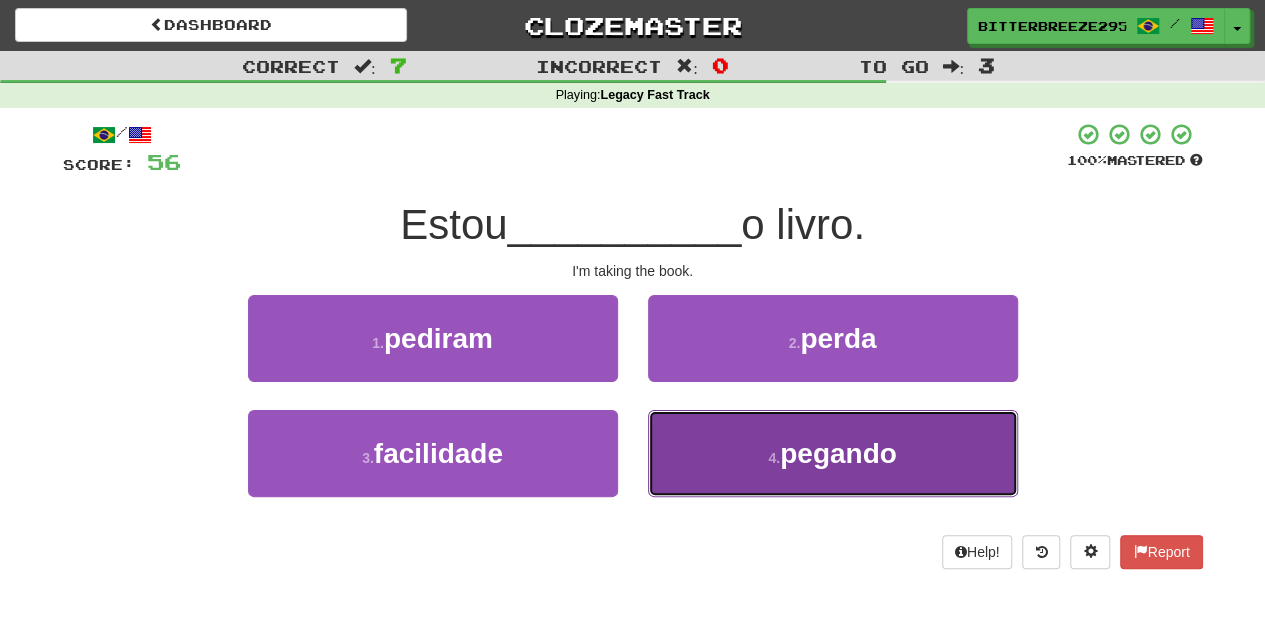 click on "4 .  pegando" at bounding box center [833, 453] 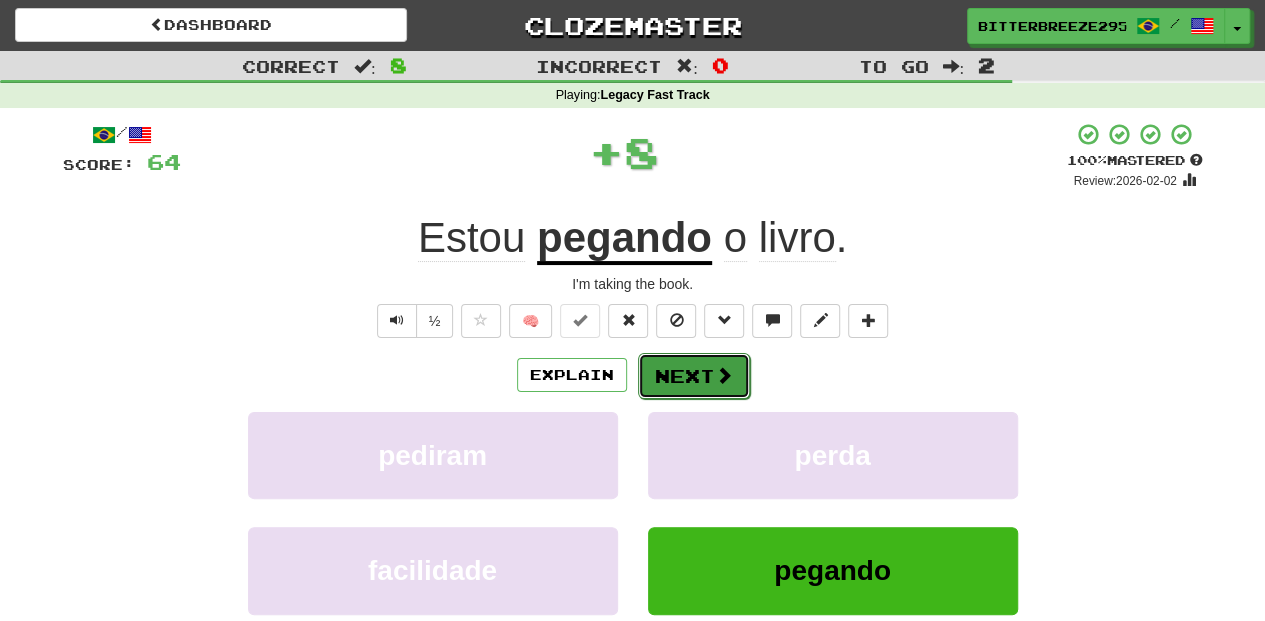 click on "Next" at bounding box center [694, 376] 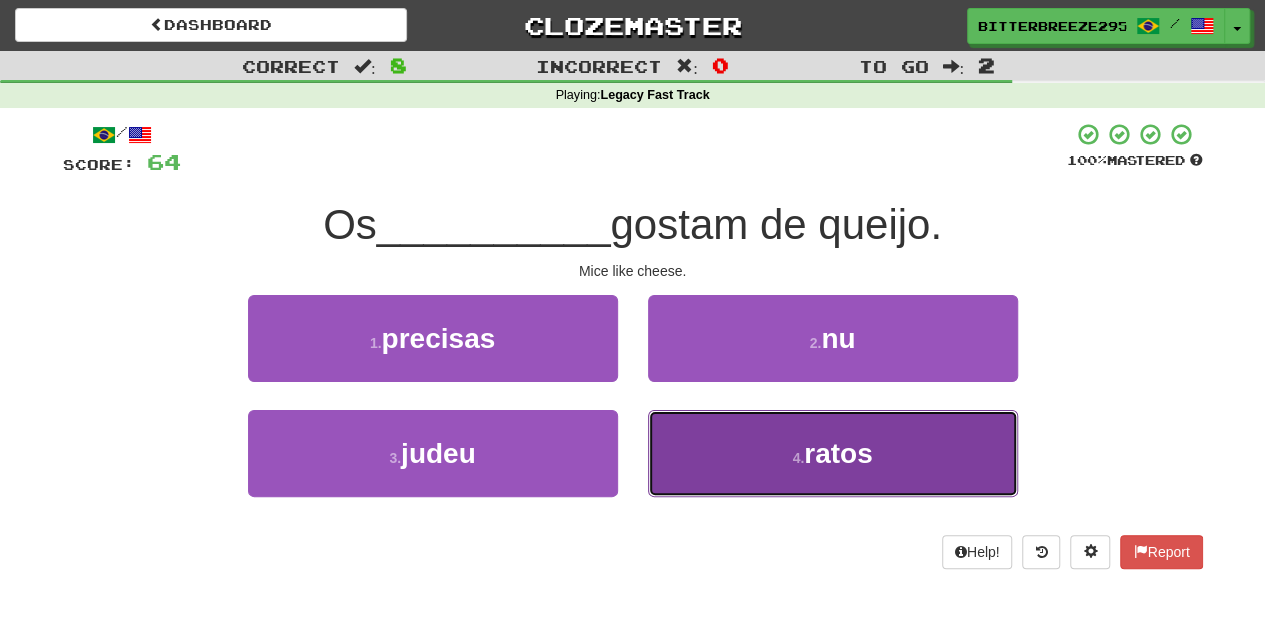click on "4 . ratos" at bounding box center (833, 453) 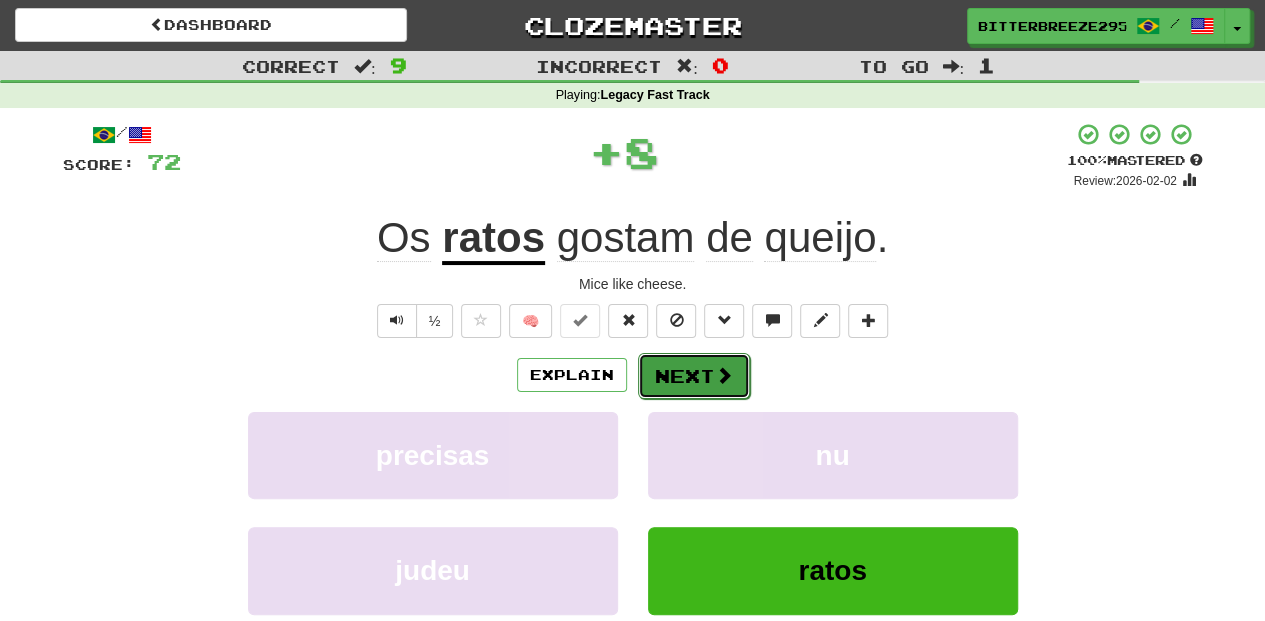 click on "Next" at bounding box center [694, 376] 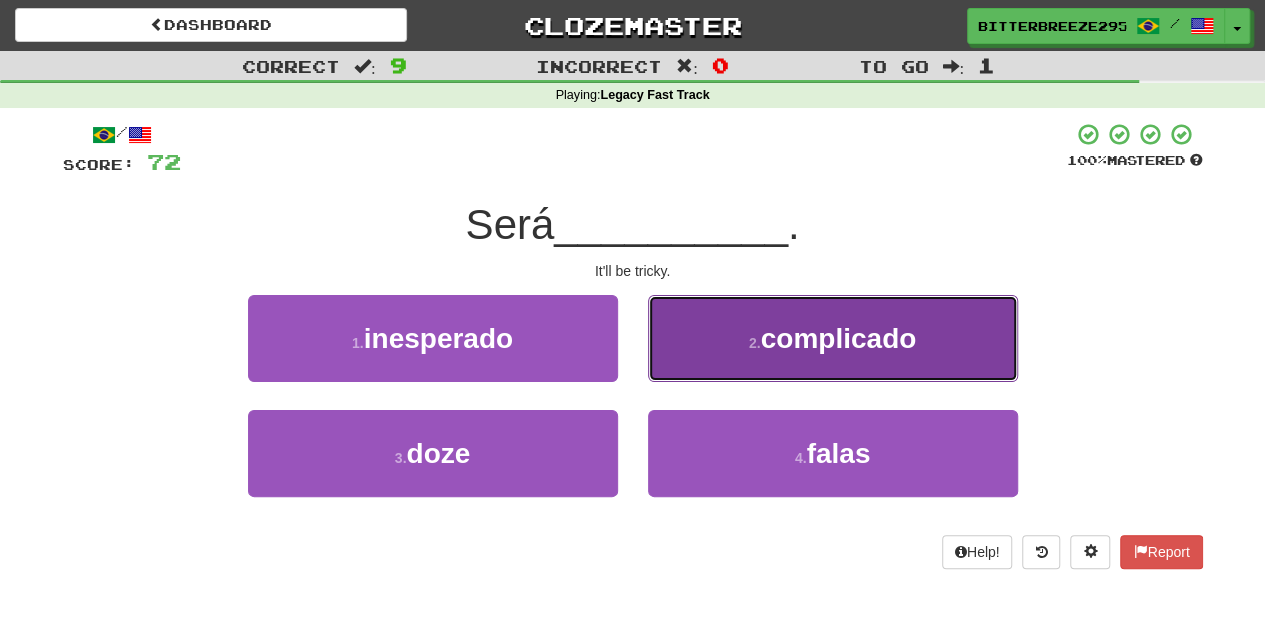 click on "2 . complicado" at bounding box center [833, 338] 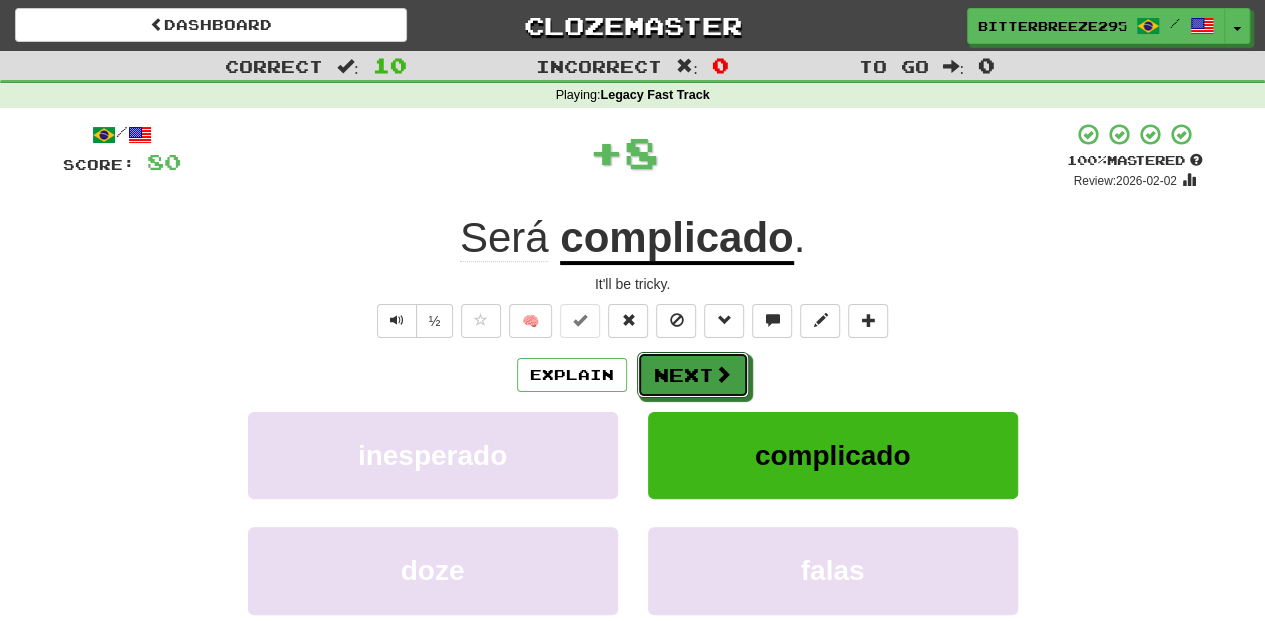 click on "Next" at bounding box center (693, 375) 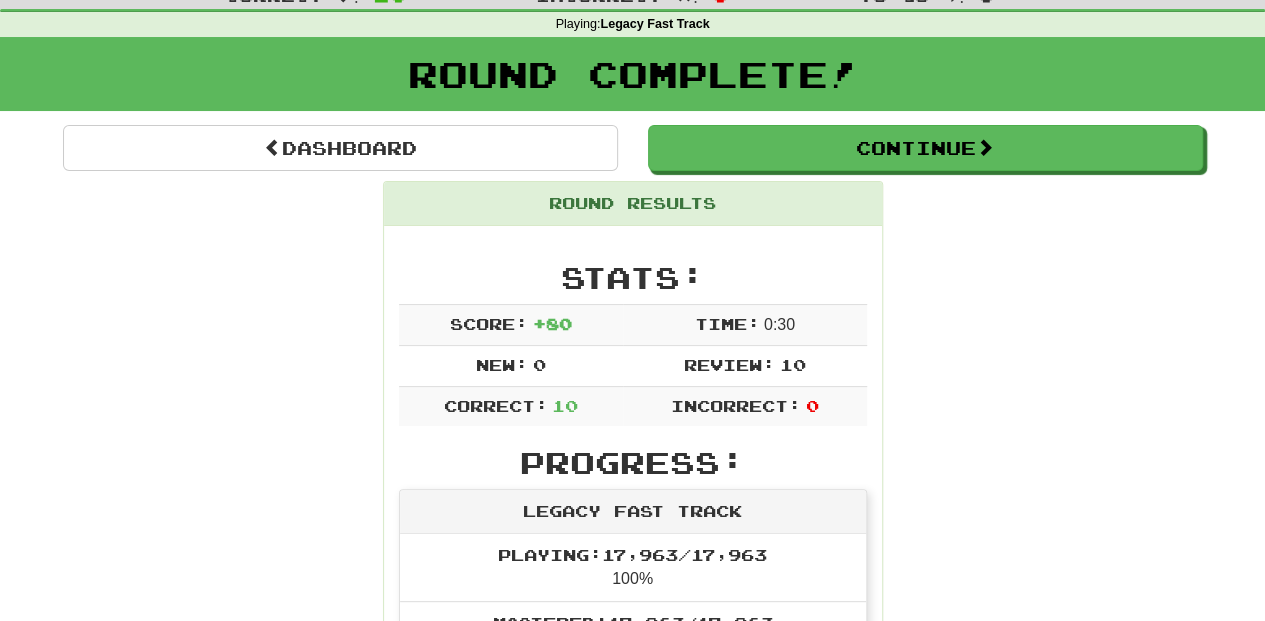 scroll, scrollTop: 66, scrollLeft: 0, axis: vertical 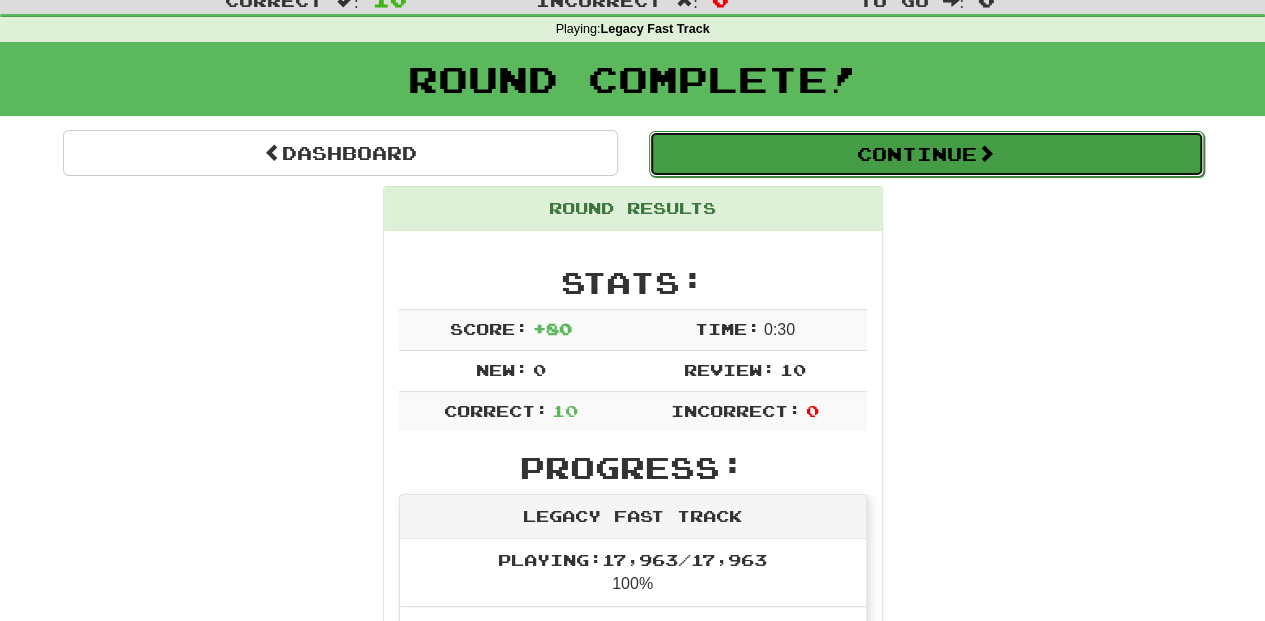 click on "Continue" at bounding box center (926, 154) 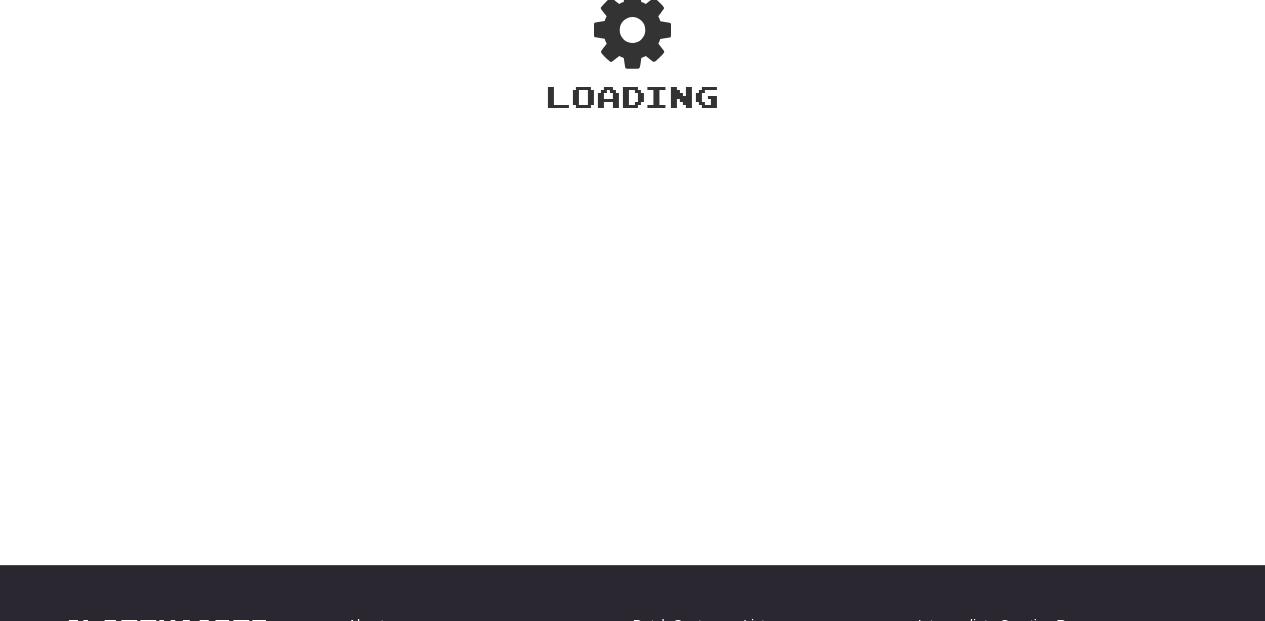 scroll, scrollTop: 66, scrollLeft: 0, axis: vertical 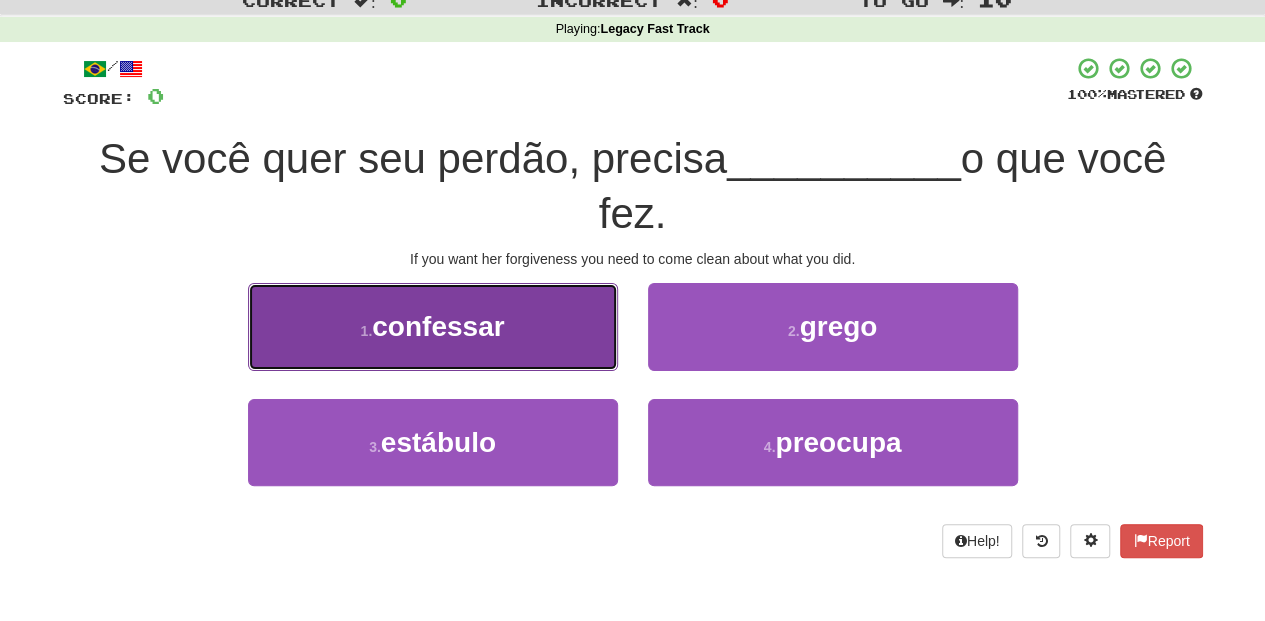 click on "1 . confessar" at bounding box center (433, 326) 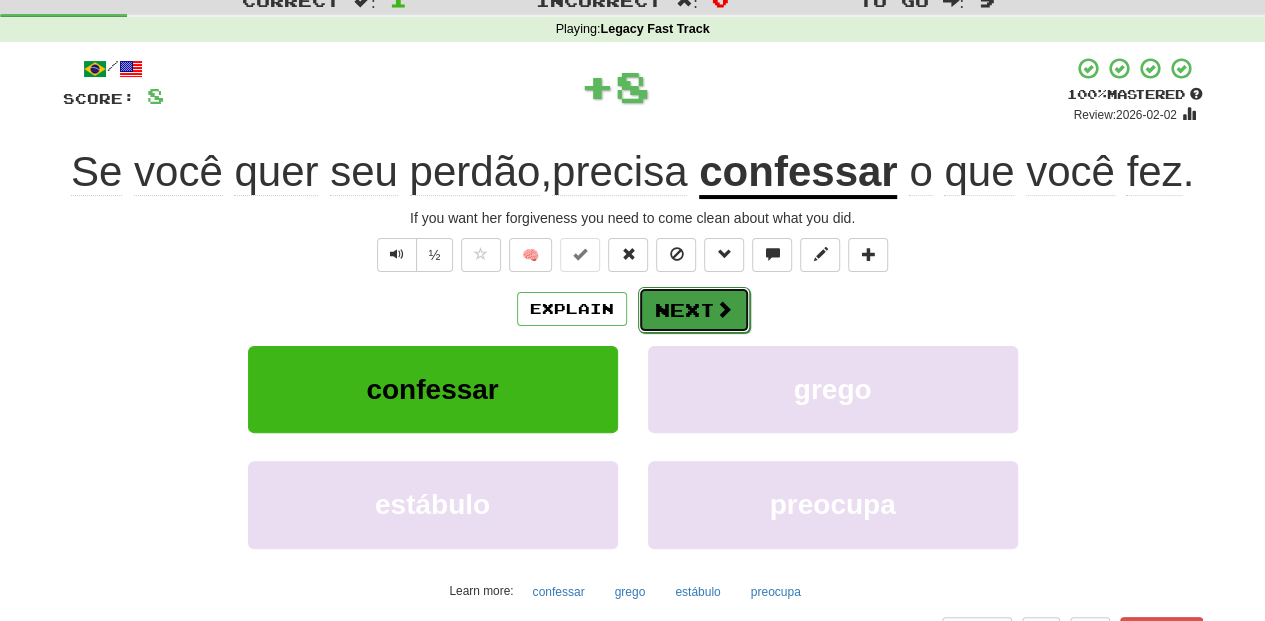 click on "Next" at bounding box center (694, 310) 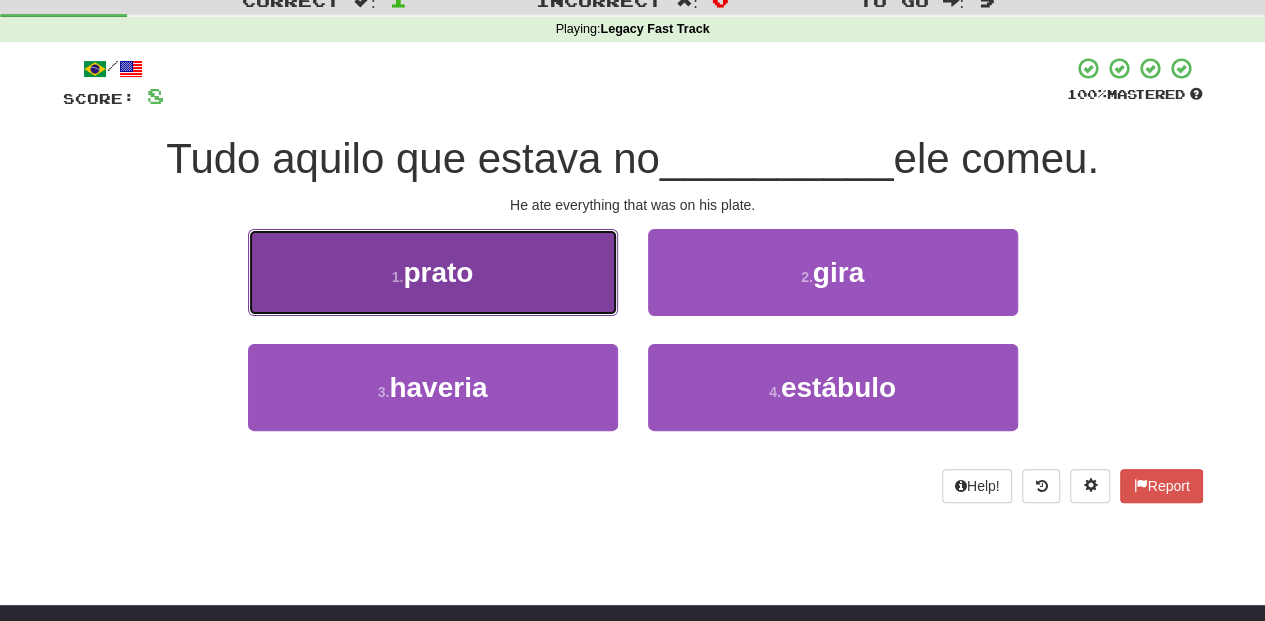 click on "1 .  prato" at bounding box center [433, 272] 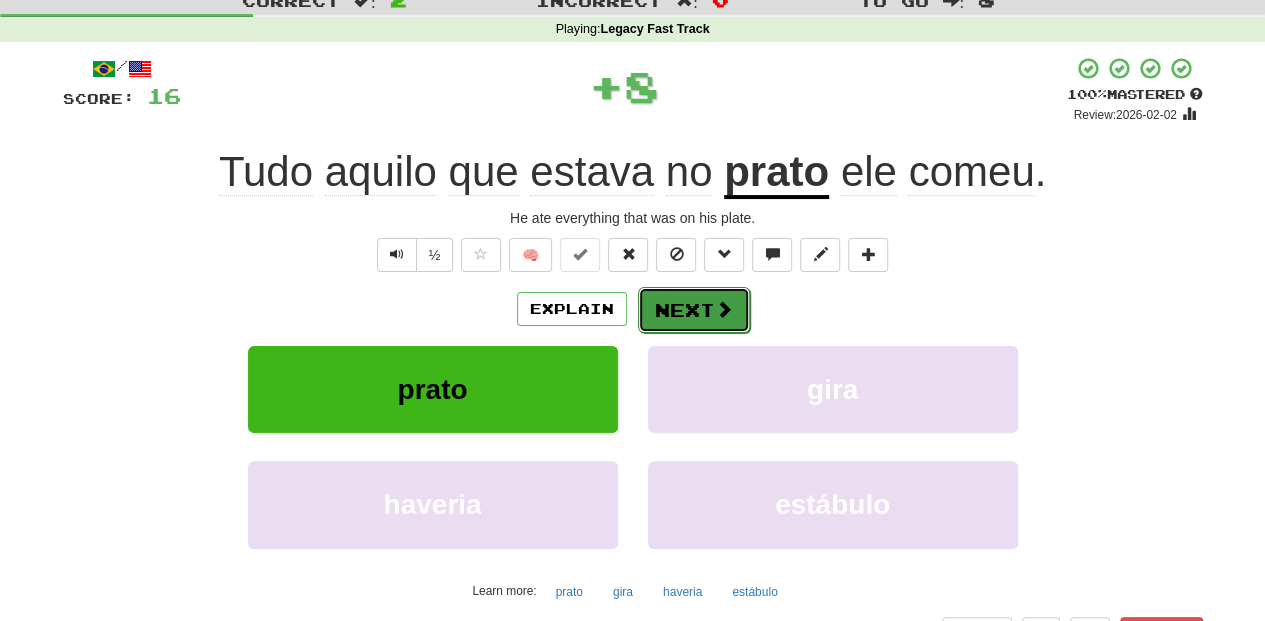 click on "Next" at bounding box center (694, 310) 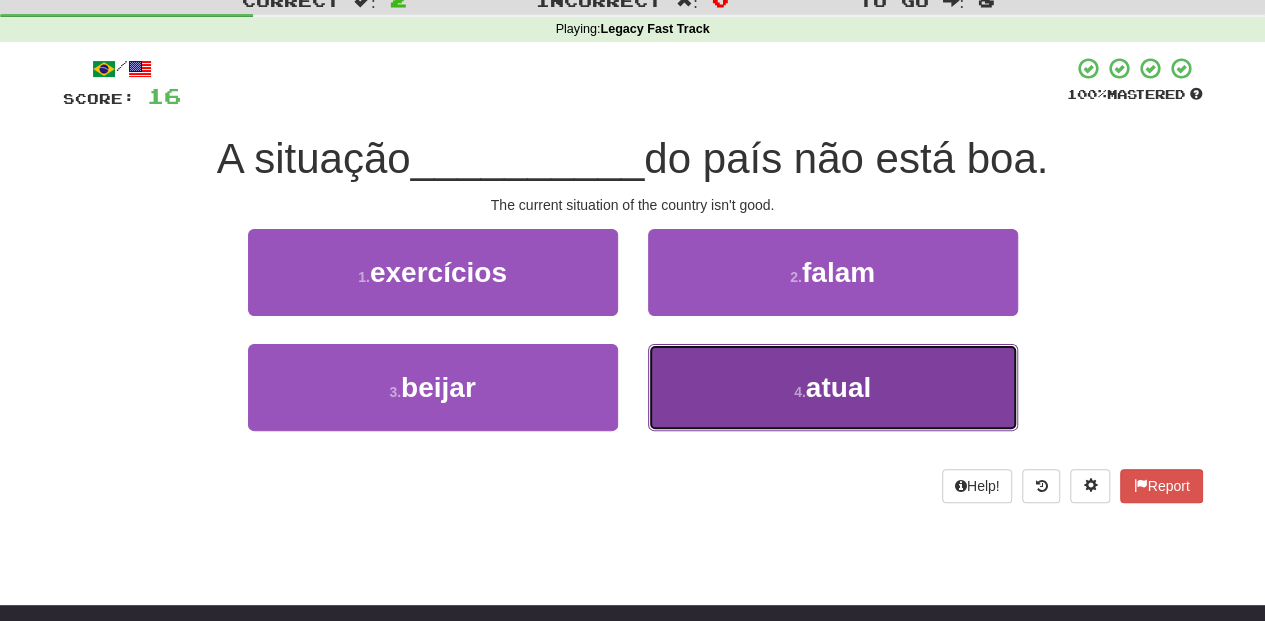 click on "4 . atual" at bounding box center [833, 387] 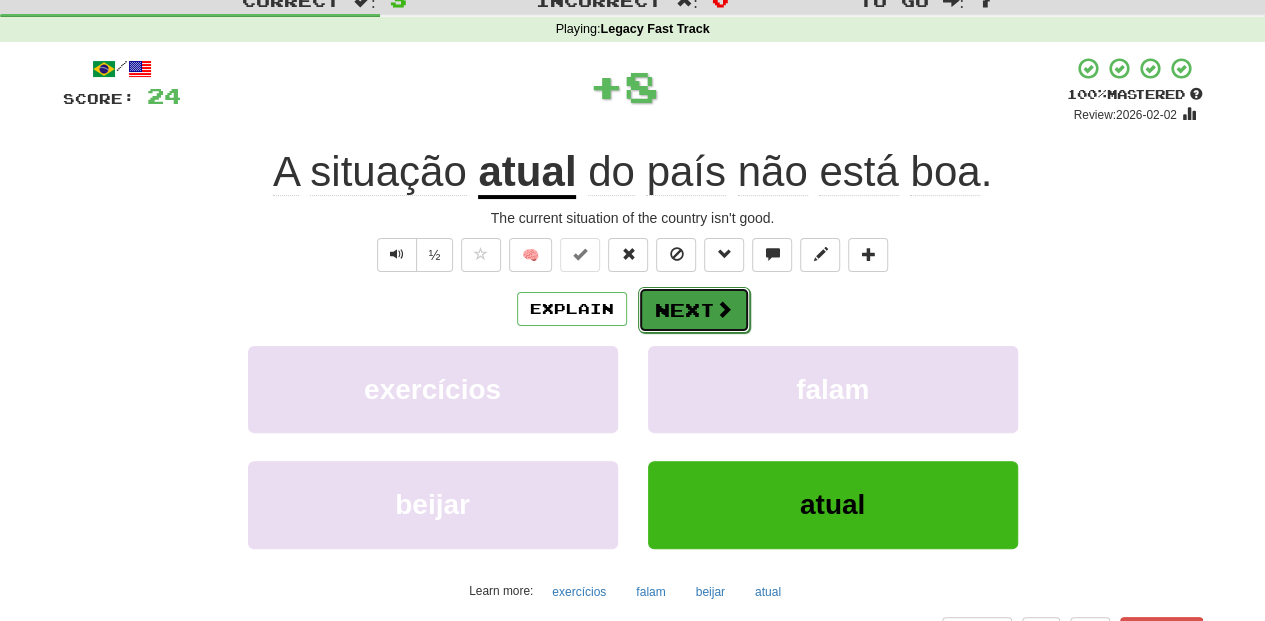 click on "Next" at bounding box center (694, 310) 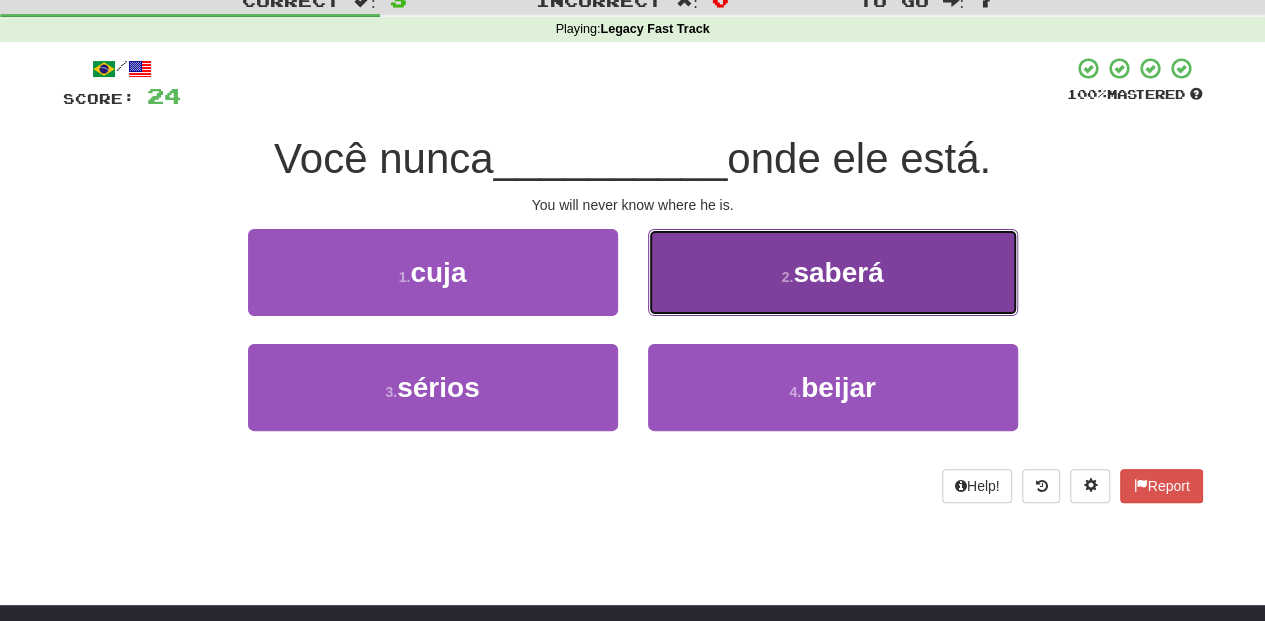 click on "2 . saberá" at bounding box center (833, 272) 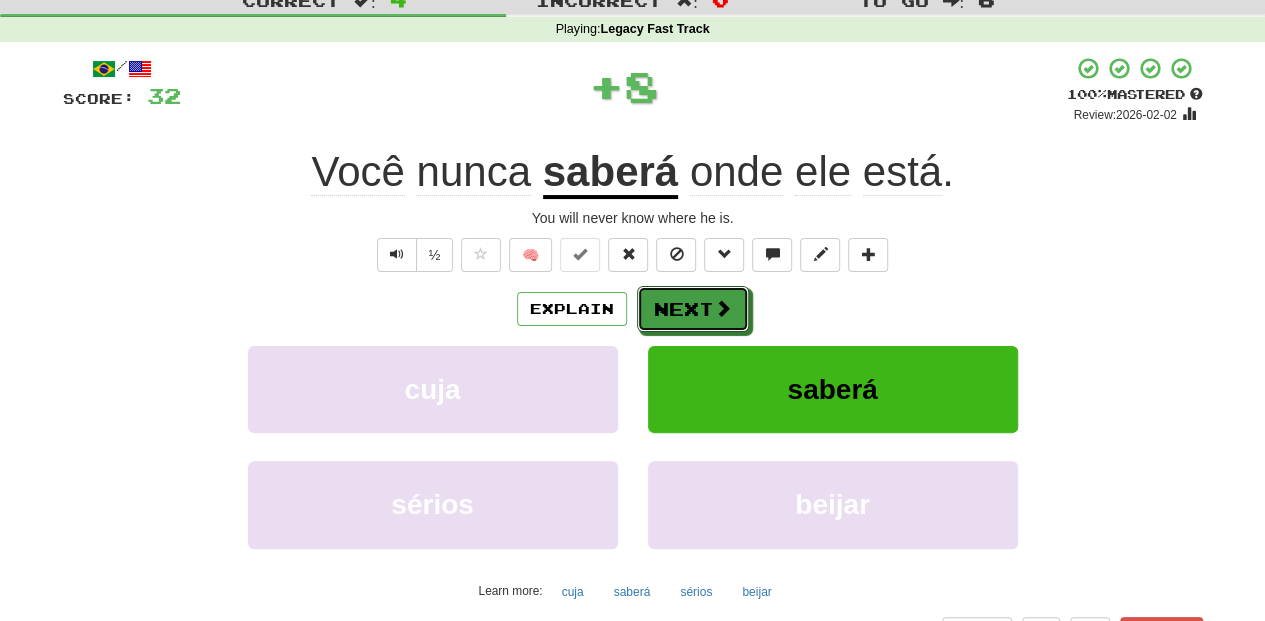 click on "Next" at bounding box center (693, 309) 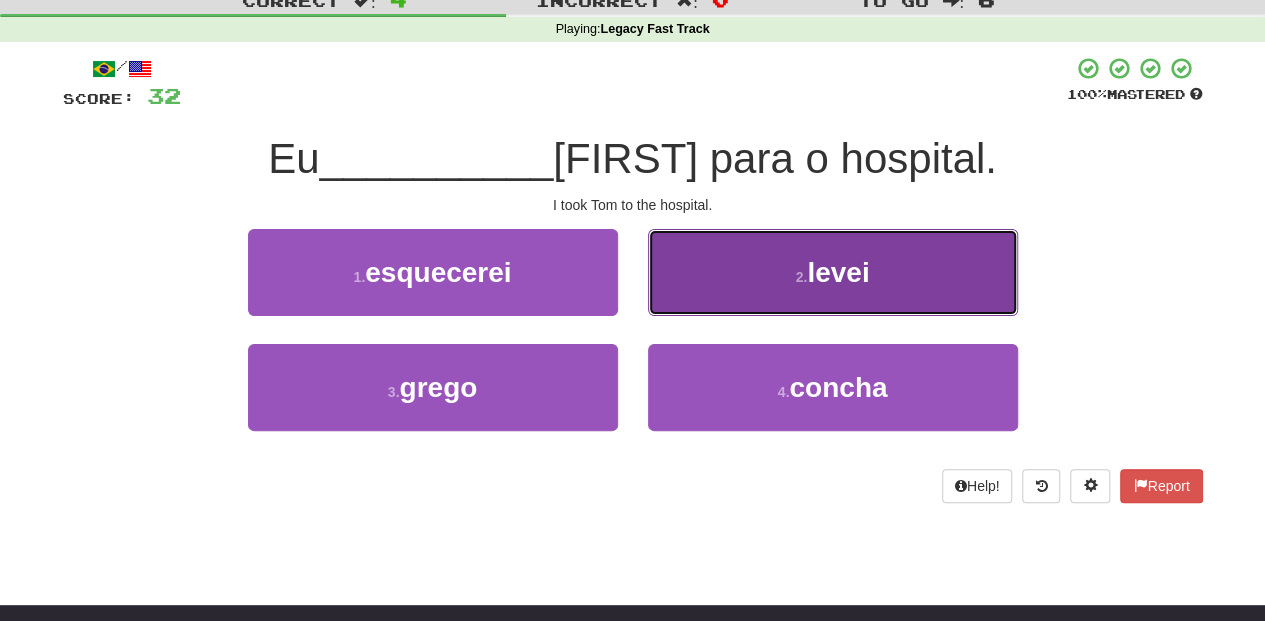 click on "2 . levei" at bounding box center [833, 272] 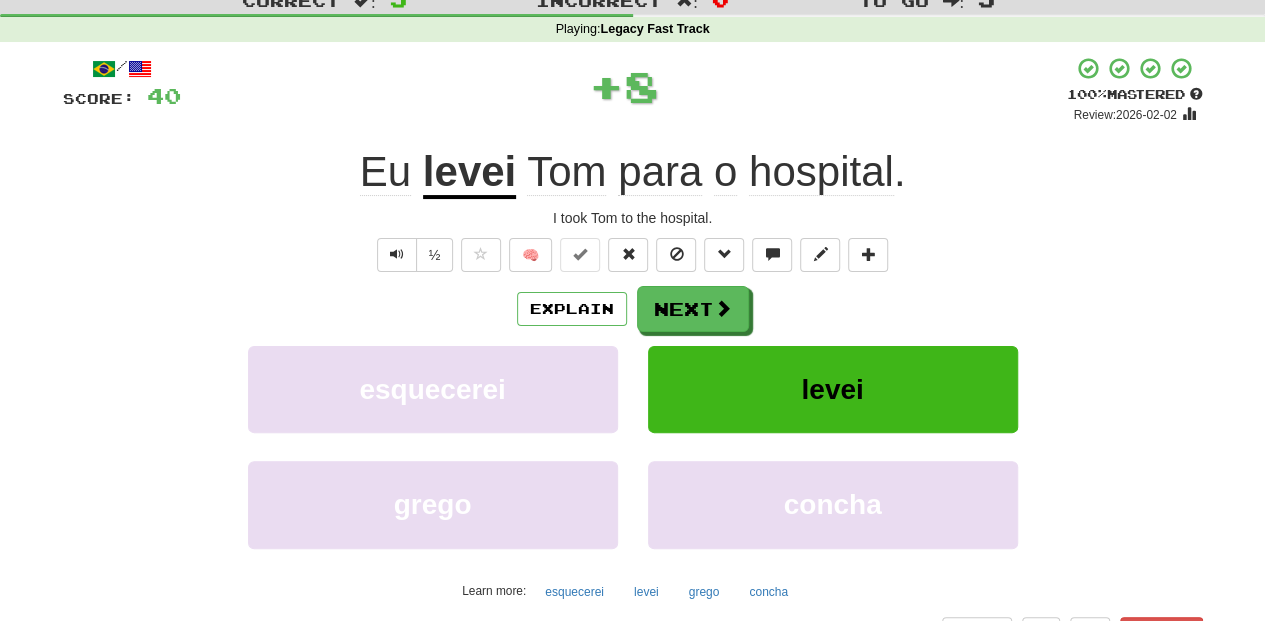 click on "Next" at bounding box center (693, 309) 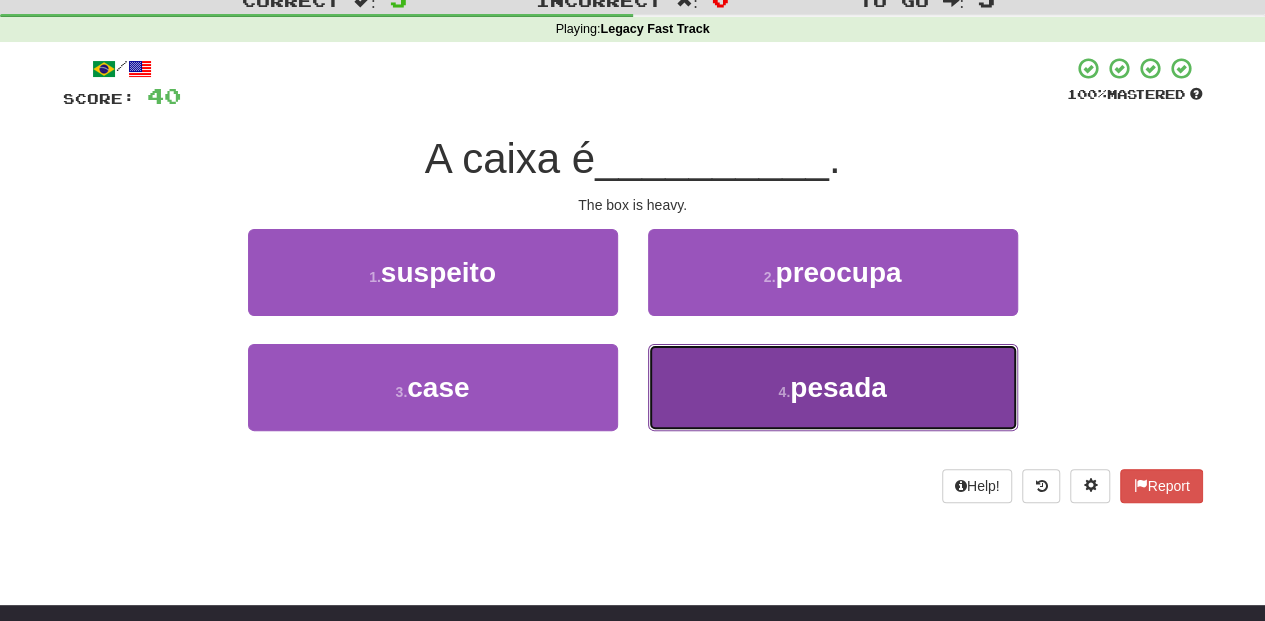 click on "4 .  pesada" at bounding box center [833, 387] 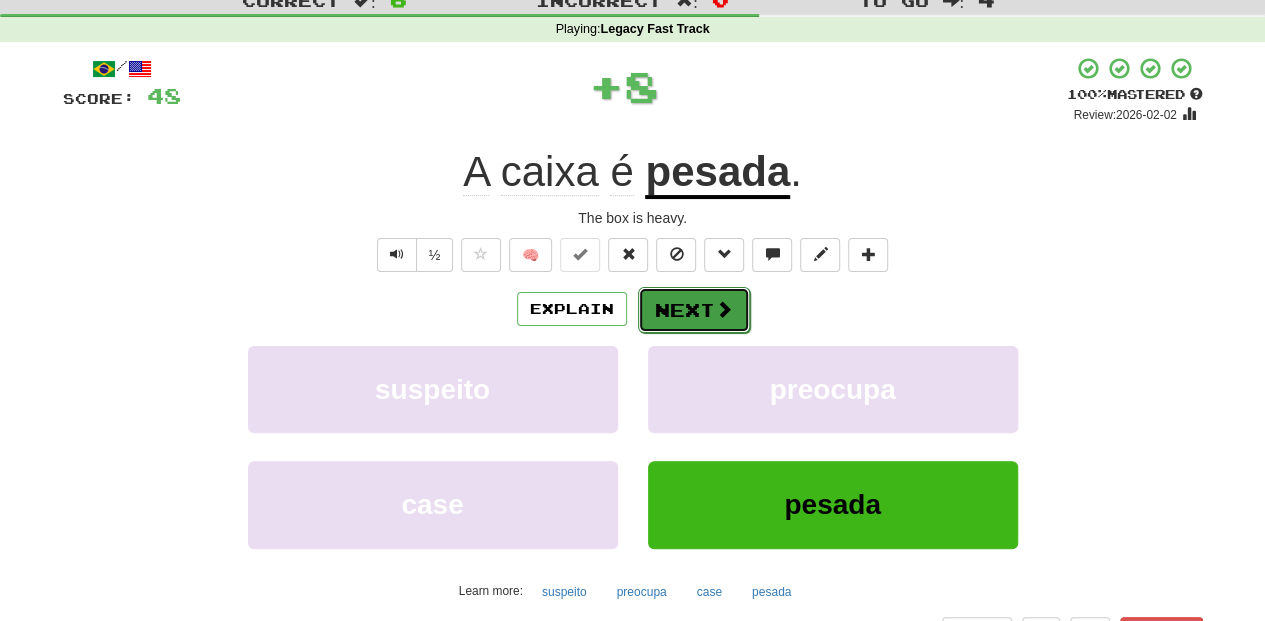 click on "Next" at bounding box center (694, 310) 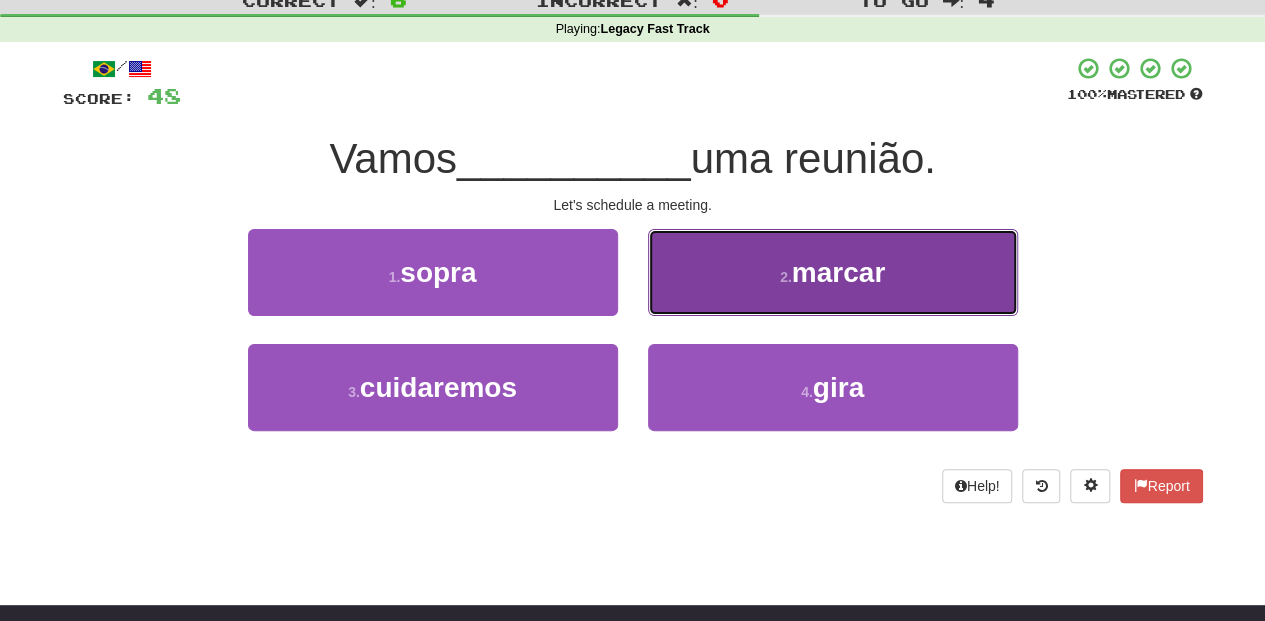 click on "2 .  marcar" at bounding box center [833, 272] 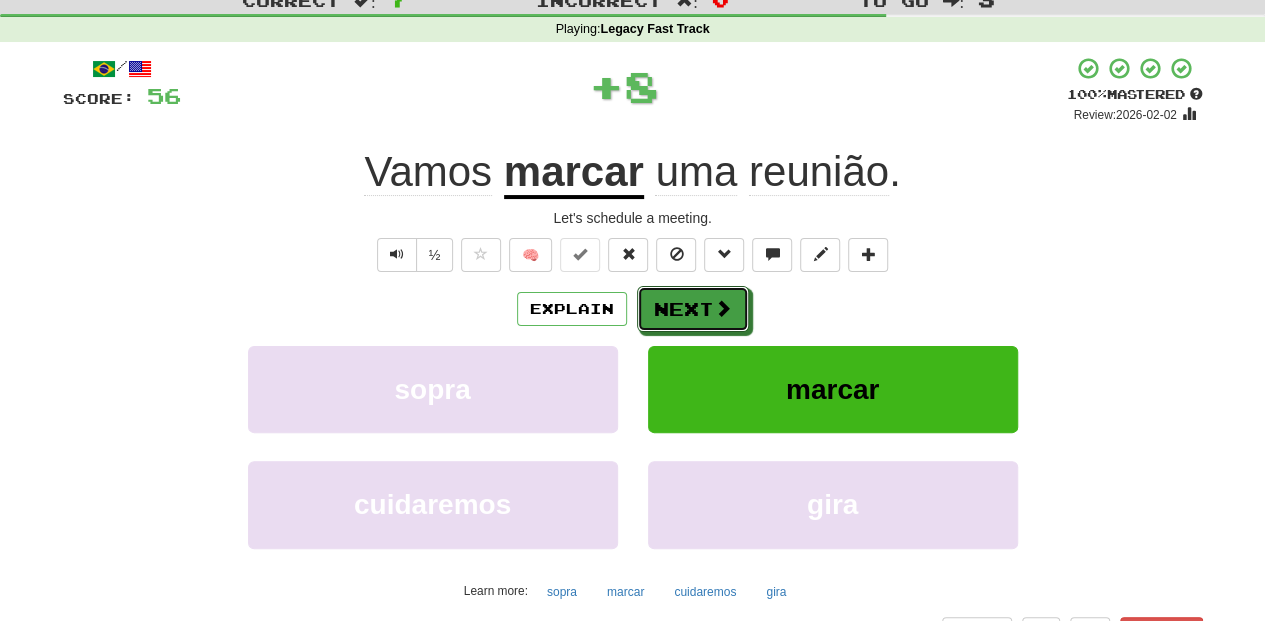 click on "Next" at bounding box center [693, 309] 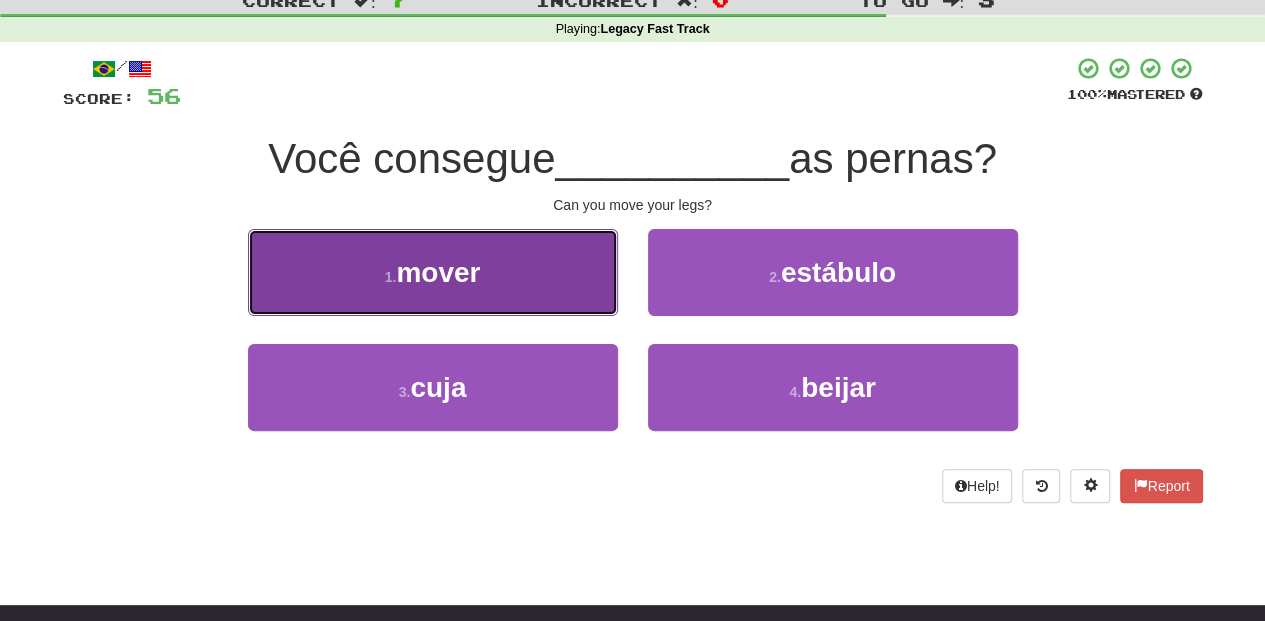 click on "1 . mover" at bounding box center (433, 272) 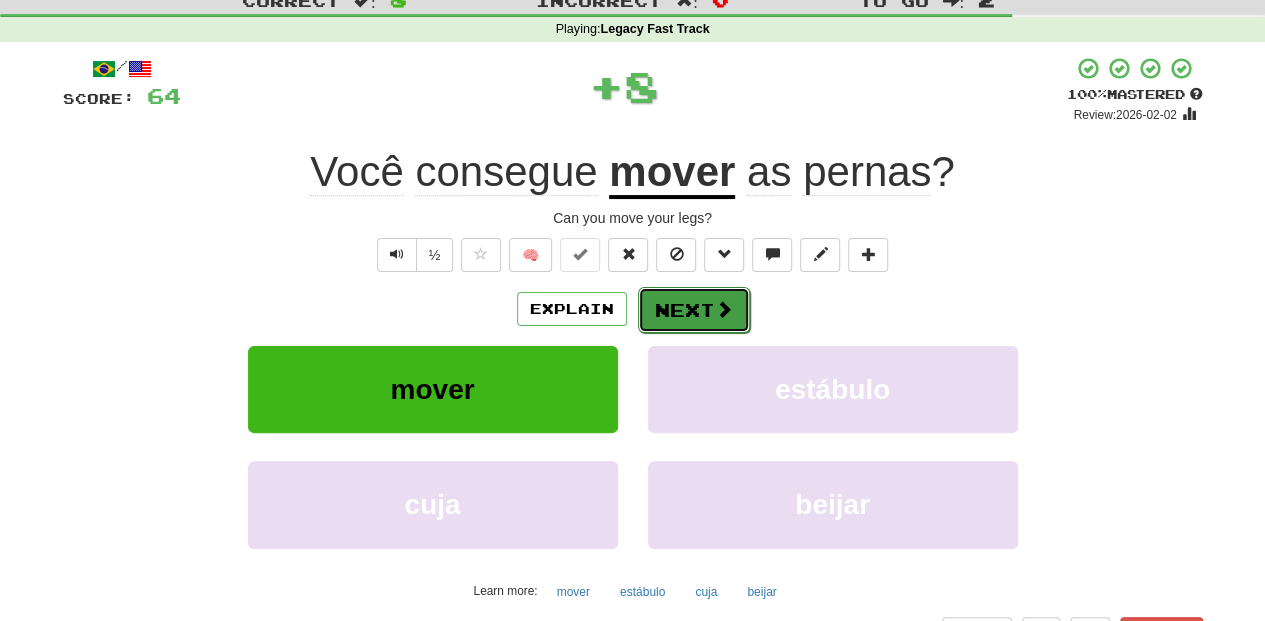 click at bounding box center (724, 309) 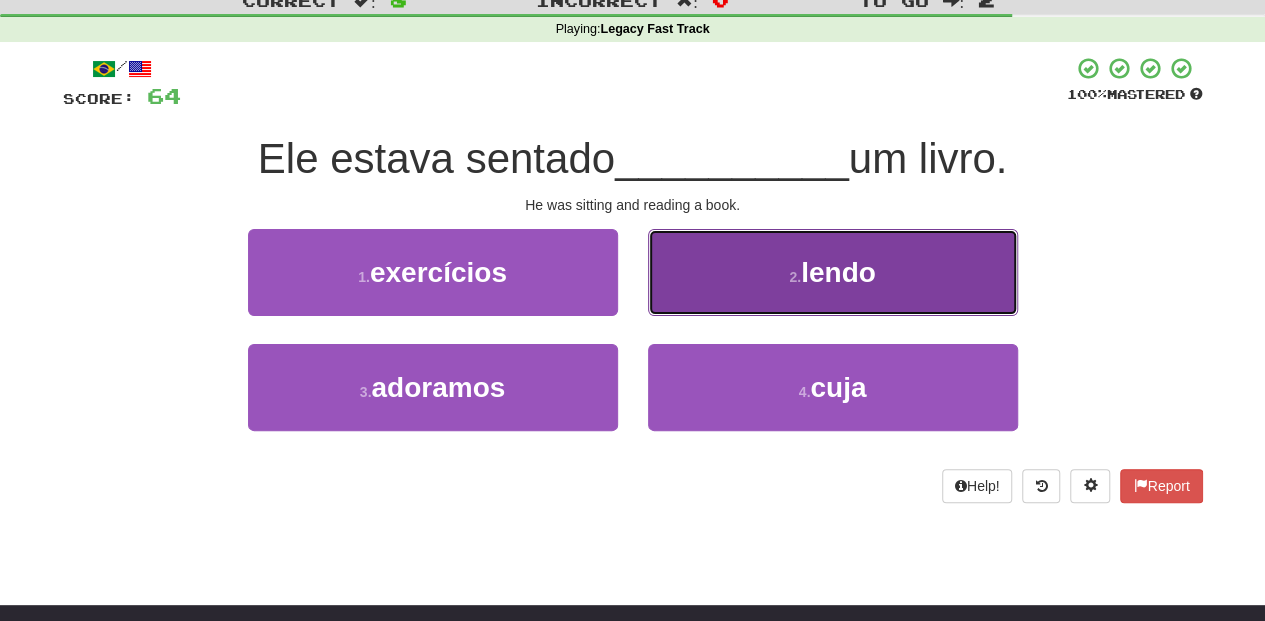 click on "2 .  lendo" at bounding box center (833, 272) 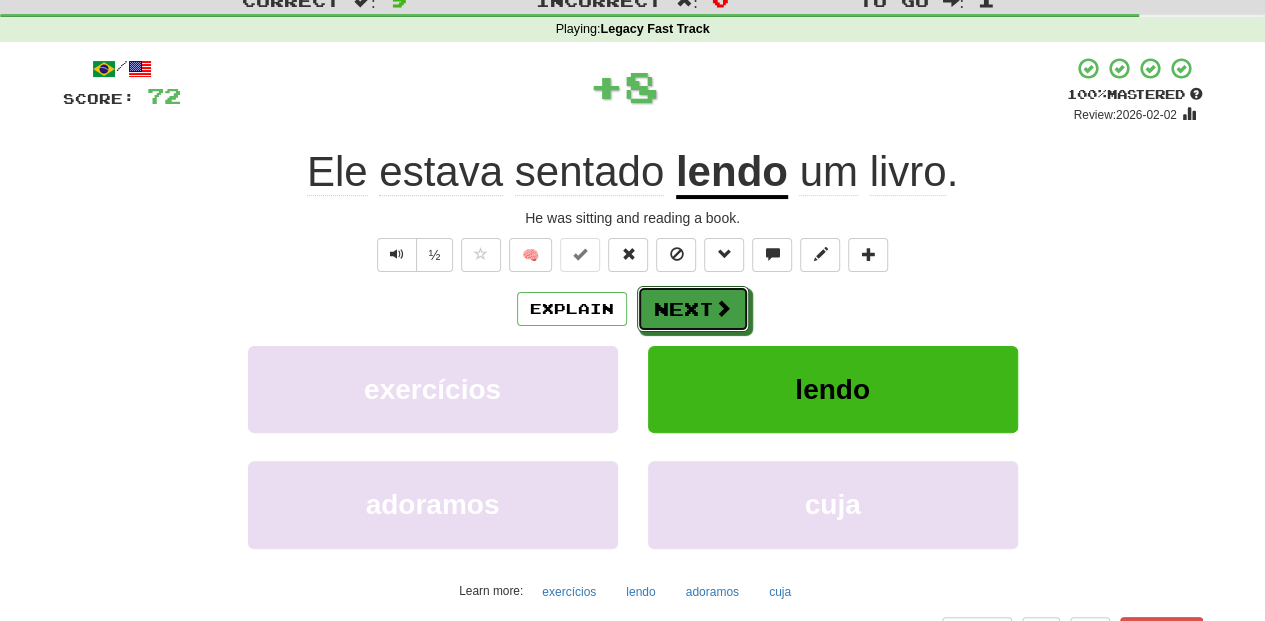 click on "Next" at bounding box center [693, 309] 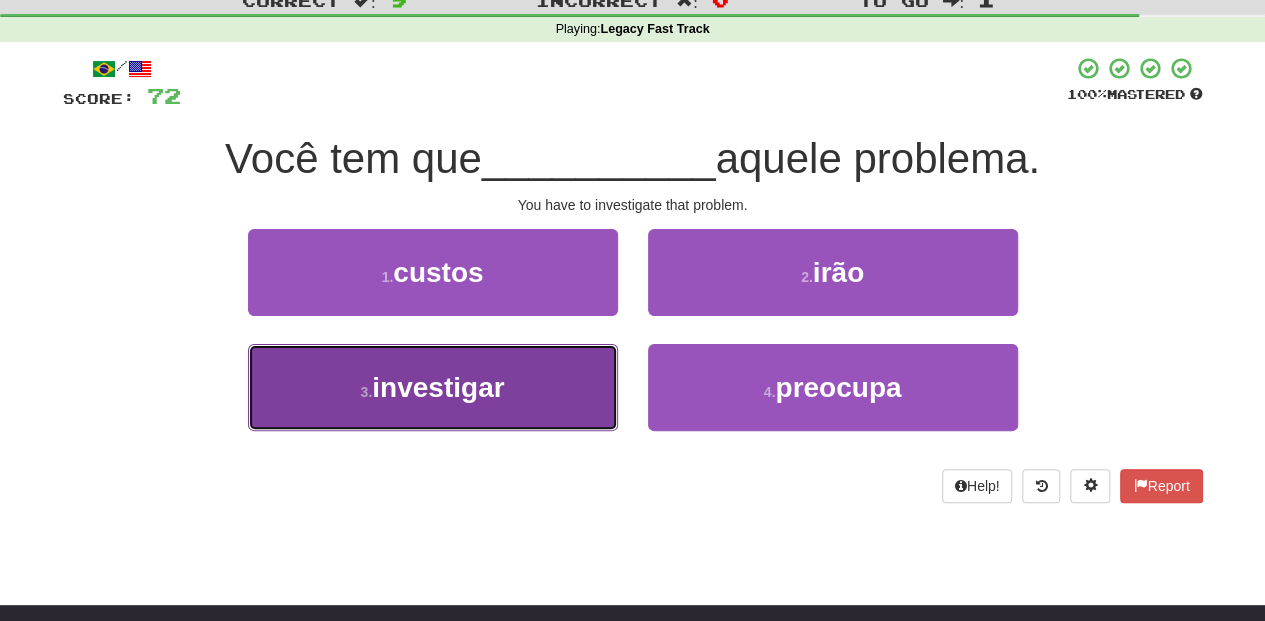 click on "3 . investigar" at bounding box center (433, 387) 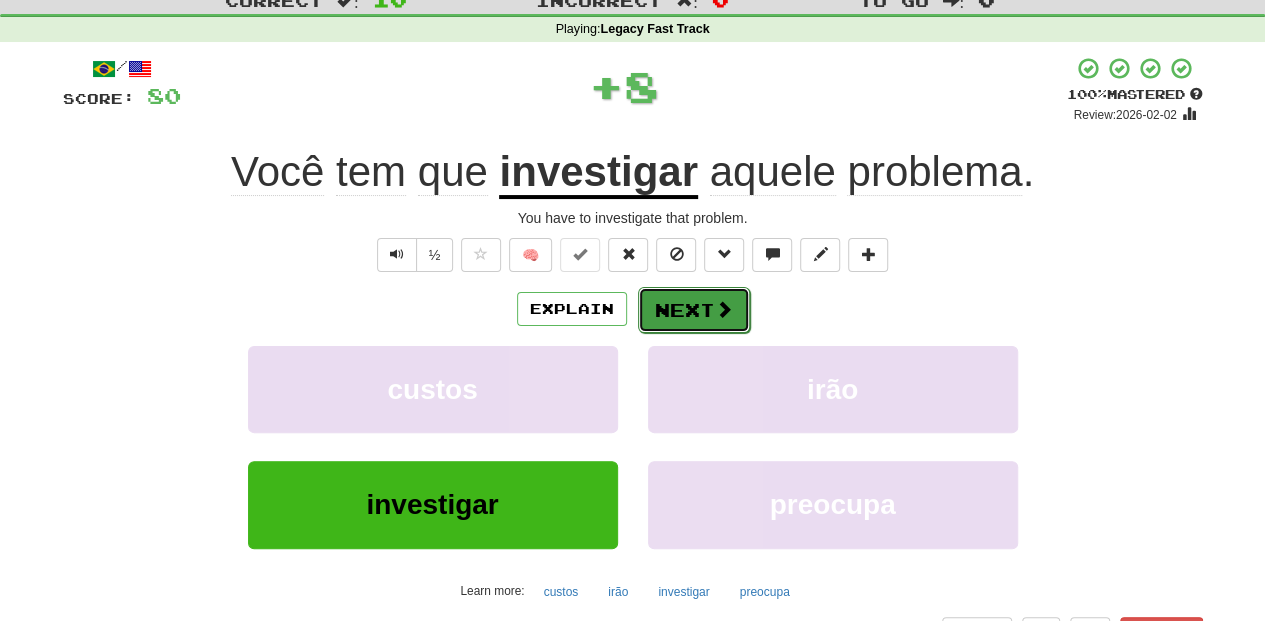 click on "Next" at bounding box center (694, 310) 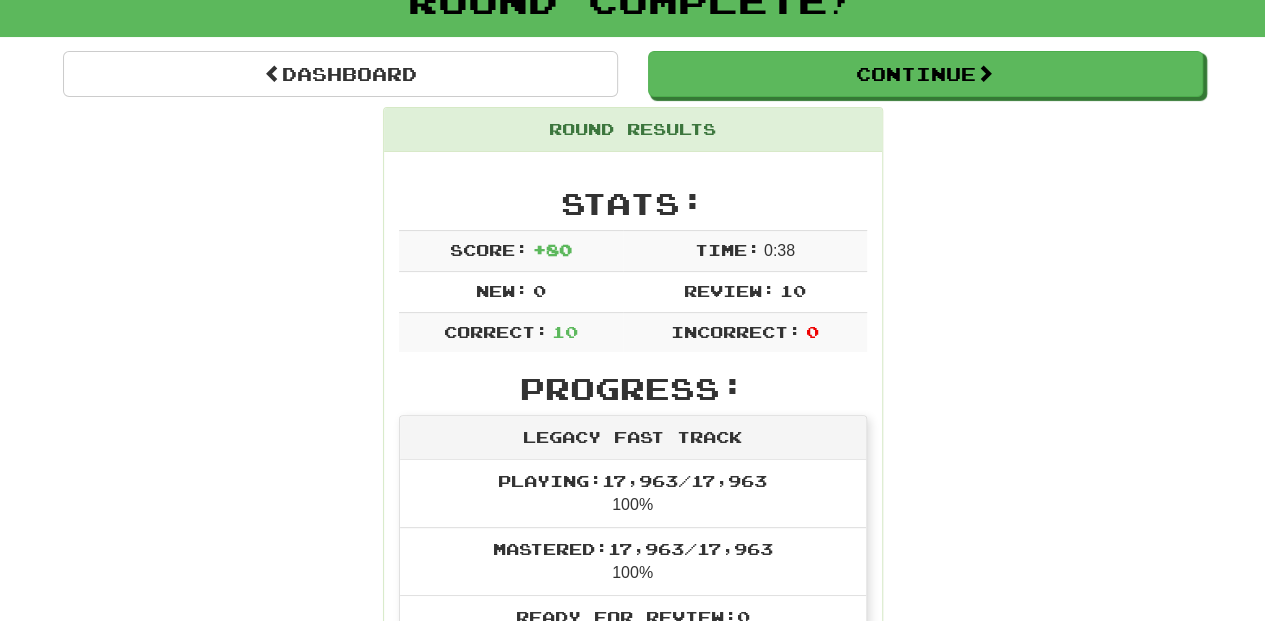 scroll, scrollTop: 66, scrollLeft: 0, axis: vertical 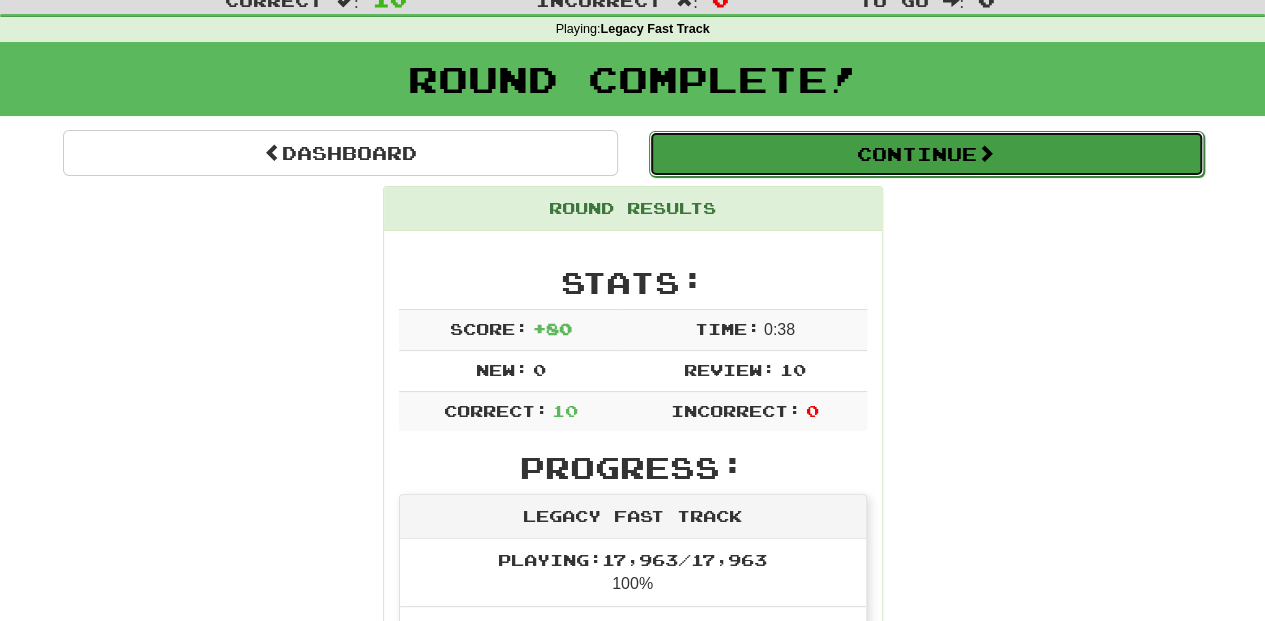 click on "Continue" at bounding box center (926, 154) 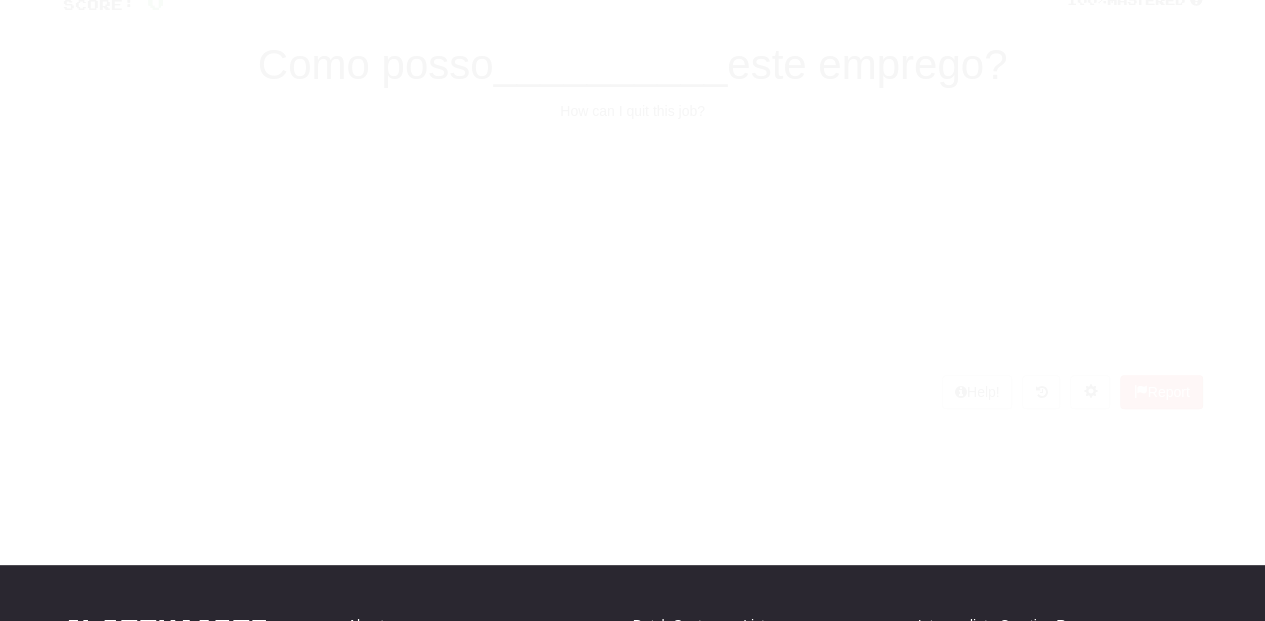 scroll, scrollTop: 66, scrollLeft: 0, axis: vertical 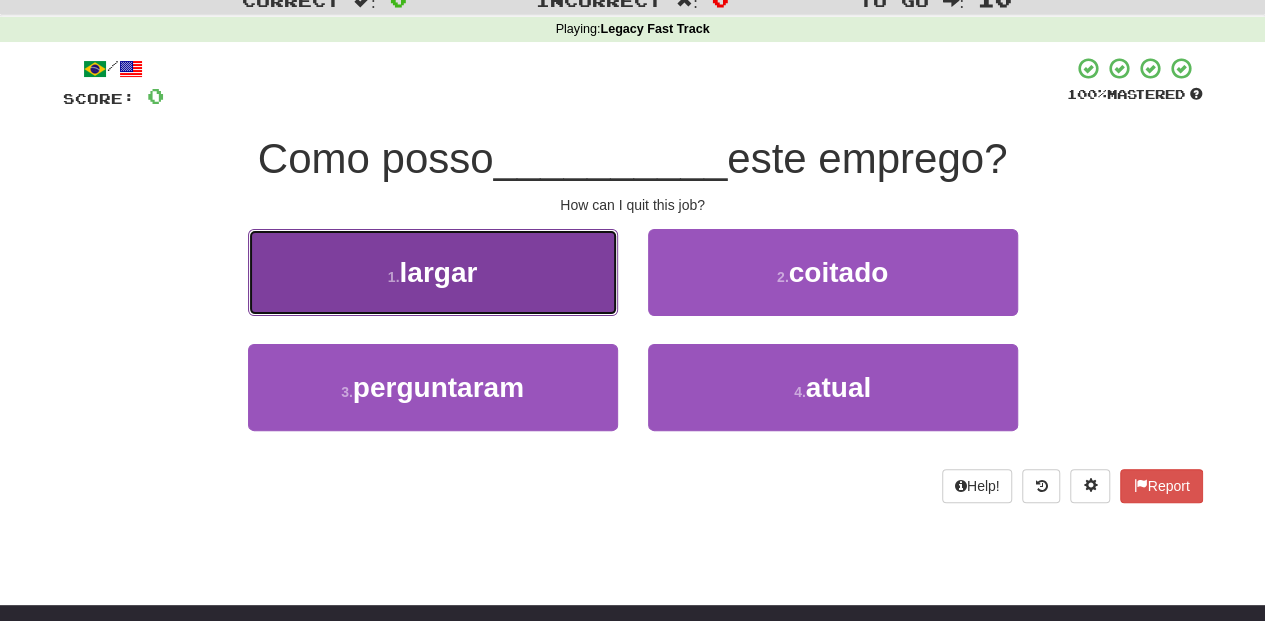 click on "1 . largar" at bounding box center (433, 272) 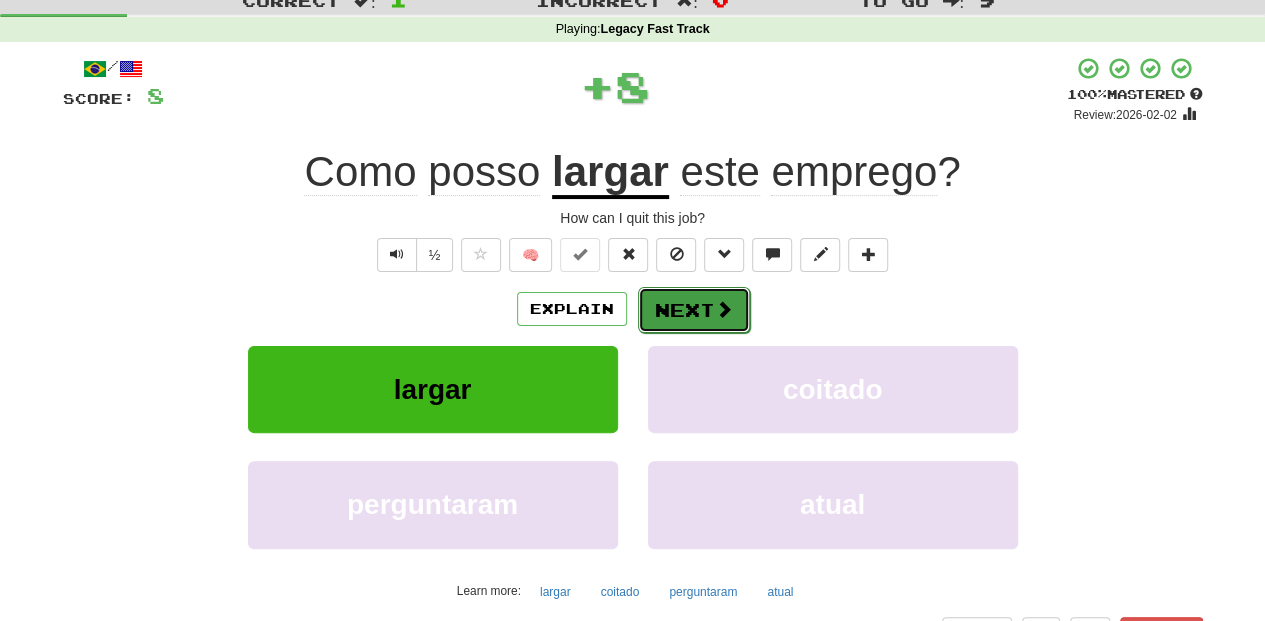 click on "Next" at bounding box center [694, 310] 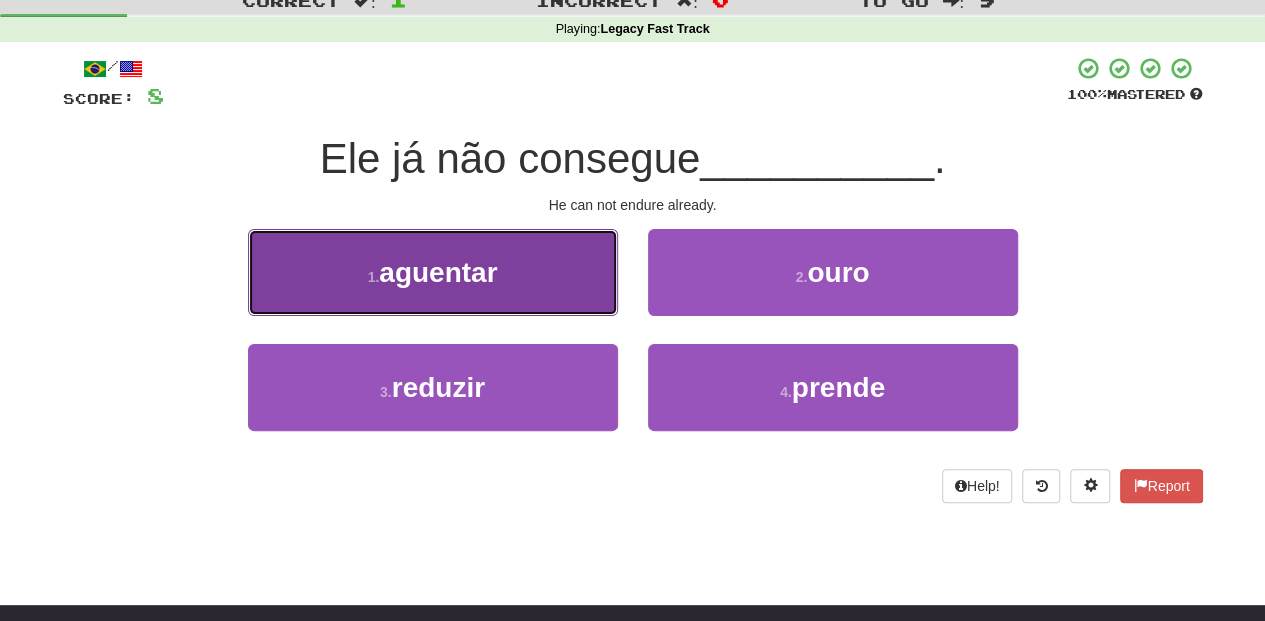 drag, startPoint x: 472, startPoint y: 264, endPoint x: 519, endPoint y: 281, distance: 49.979996 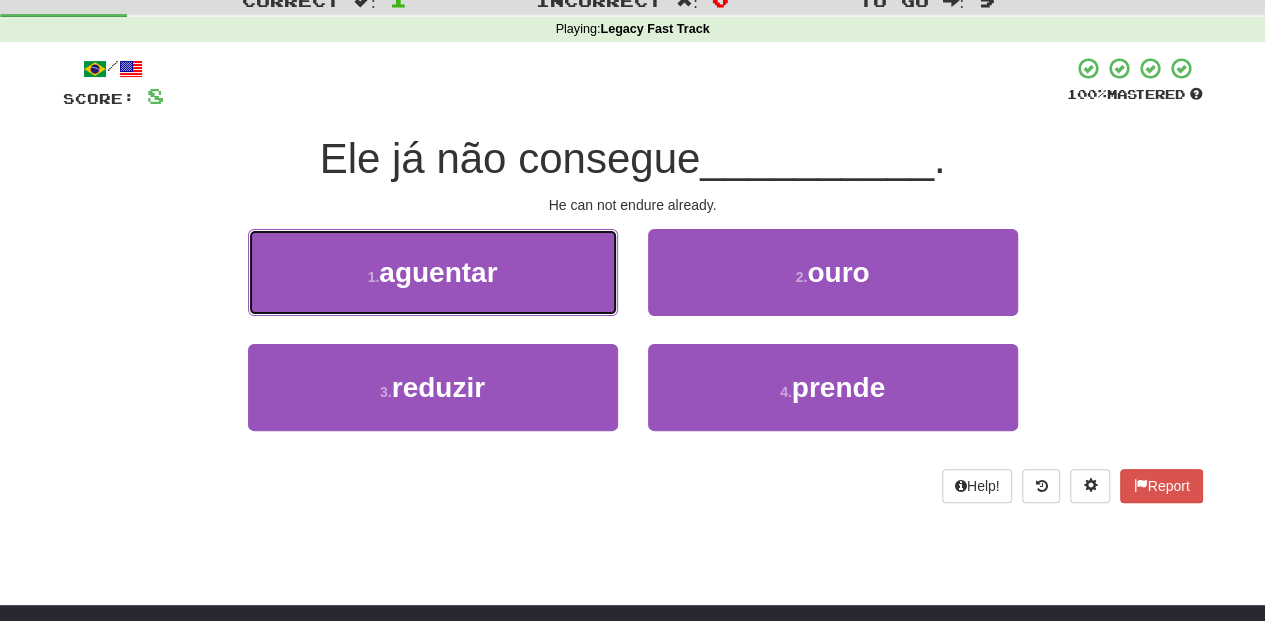 click on "aguentar" at bounding box center [438, 272] 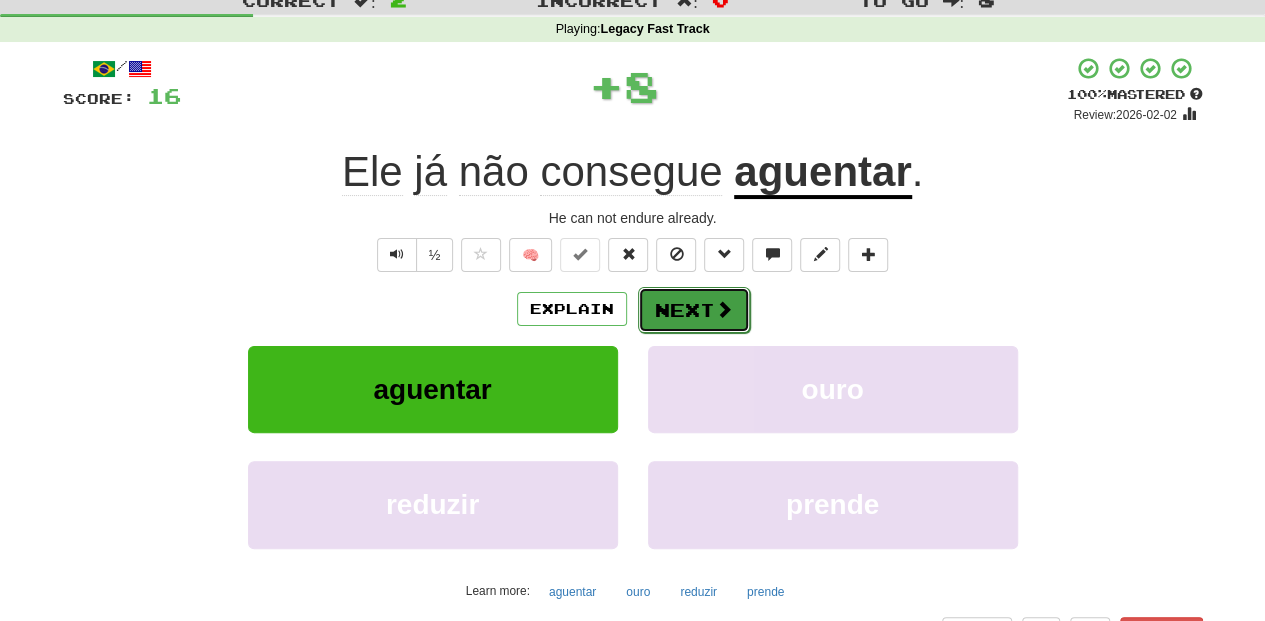click on "Next" at bounding box center (694, 310) 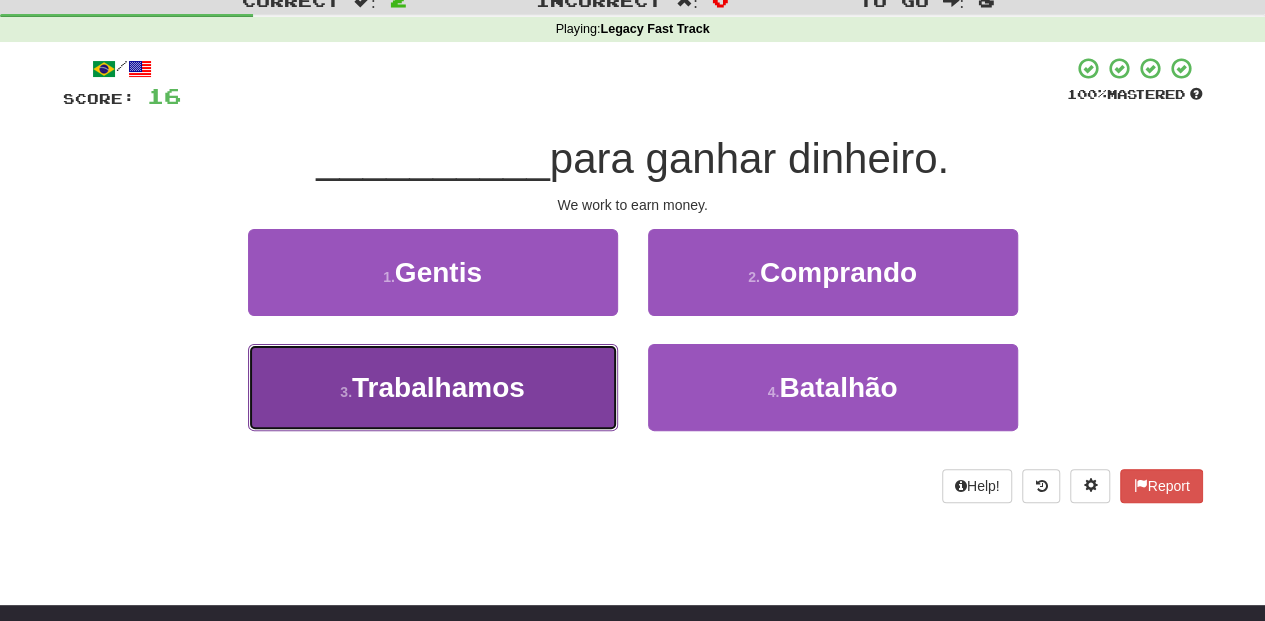 click on "3 . Trabalhamos" at bounding box center [433, 387] 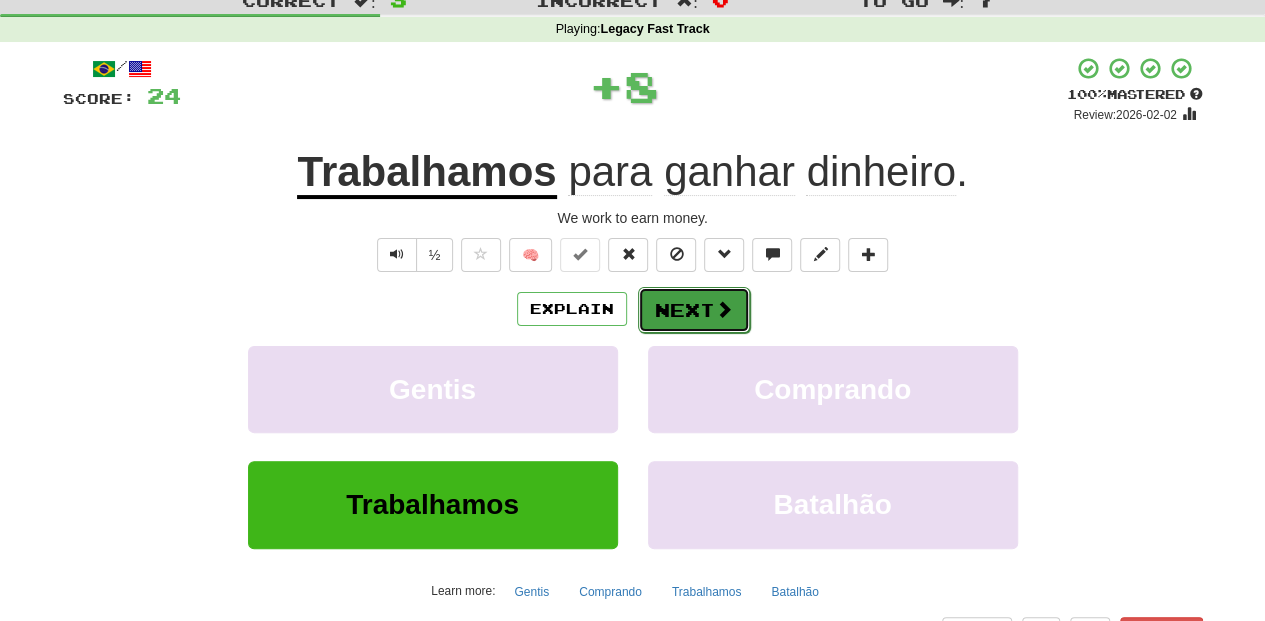 click on "Next" at bounding box center (694, 310) 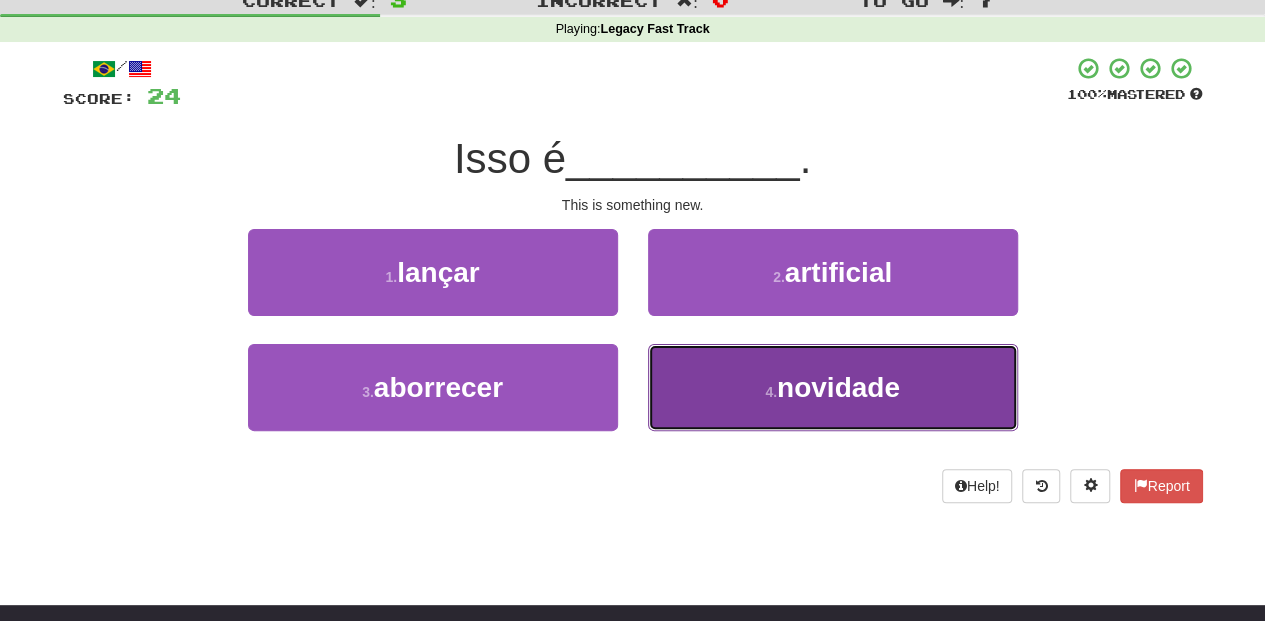 click on "4 . novidade" at bounding box center [833, 387] 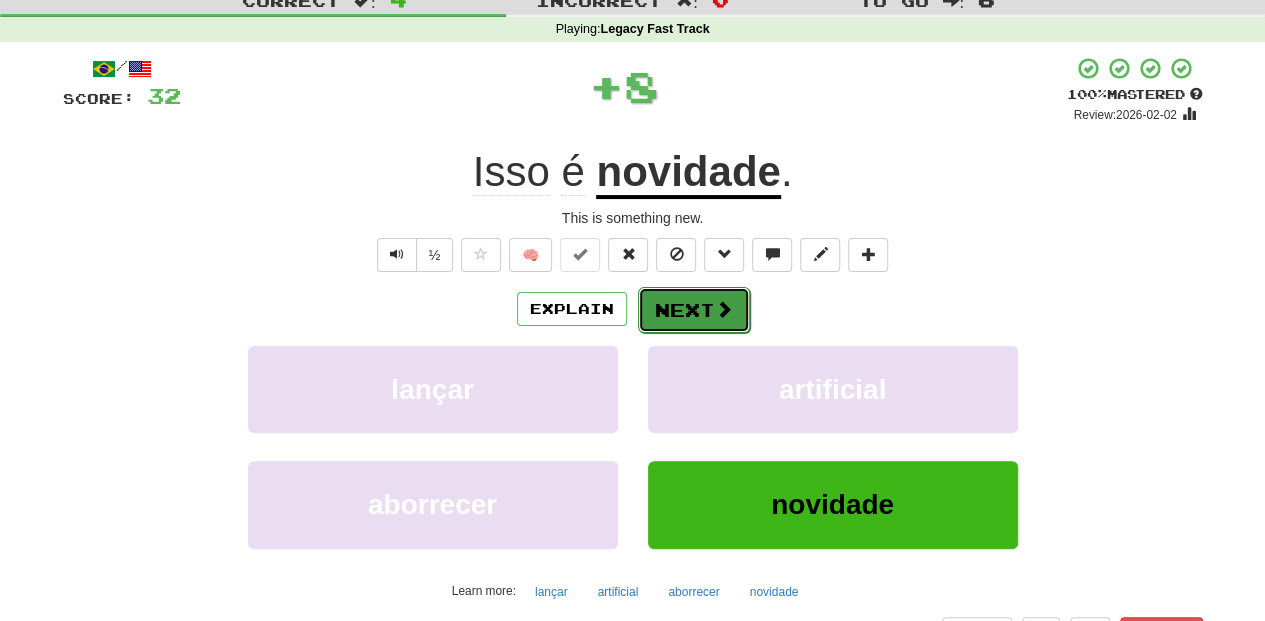 click on "Next" at bounding box center (694, 310) 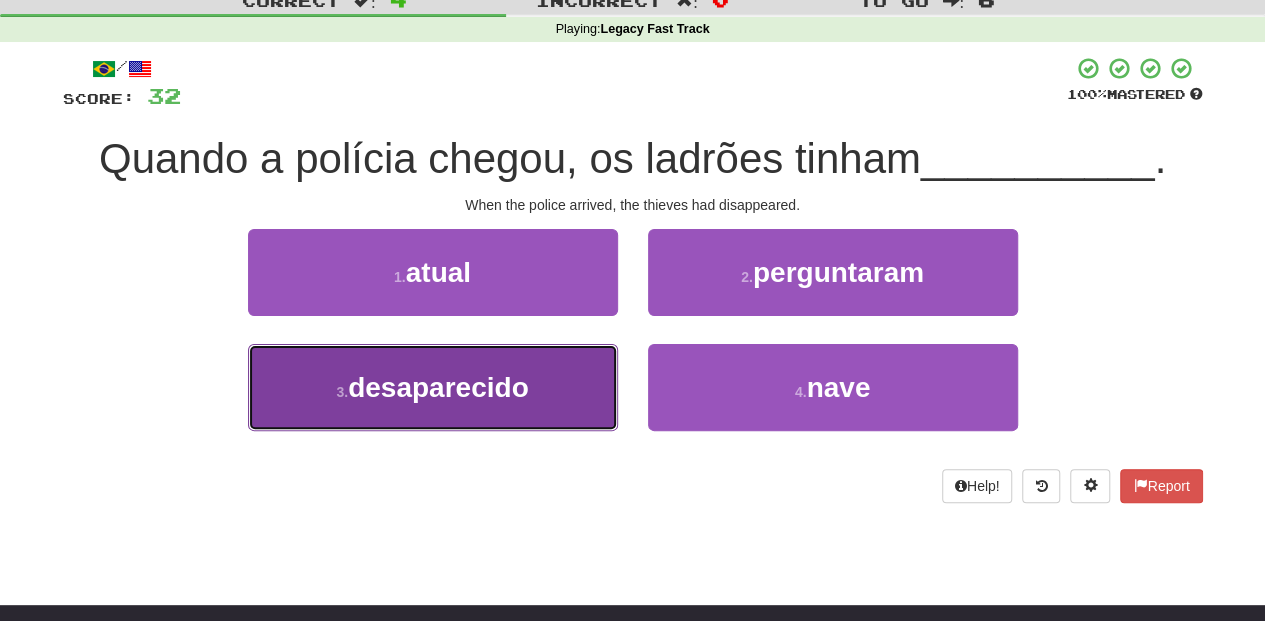 click on "3 .  desaparecido" at bounding box center [433, 387] 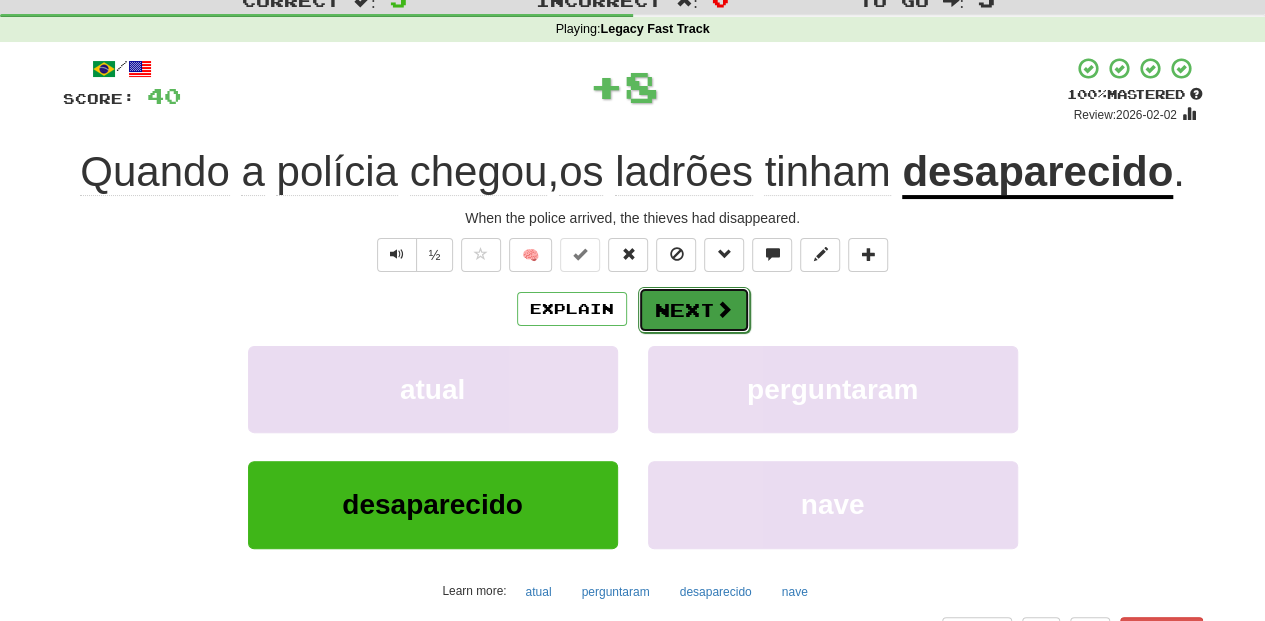 click on "Next" at bounding box center (694, 310) 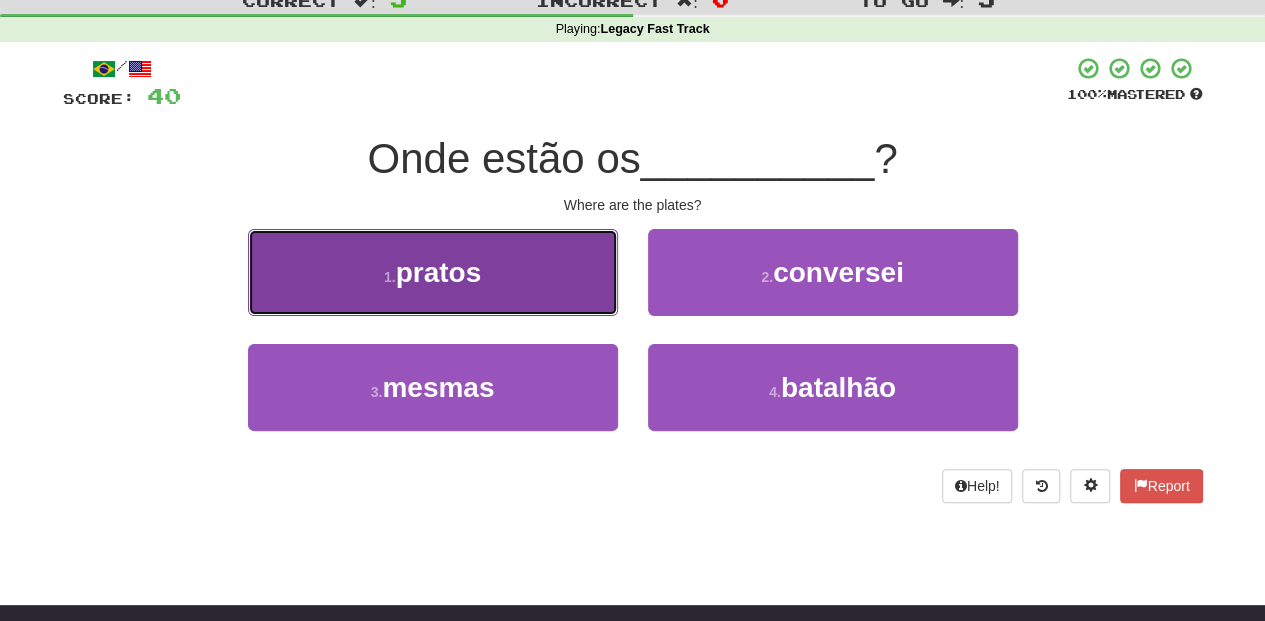 click on "1 .  pratos" at bounding box center [433, 272] 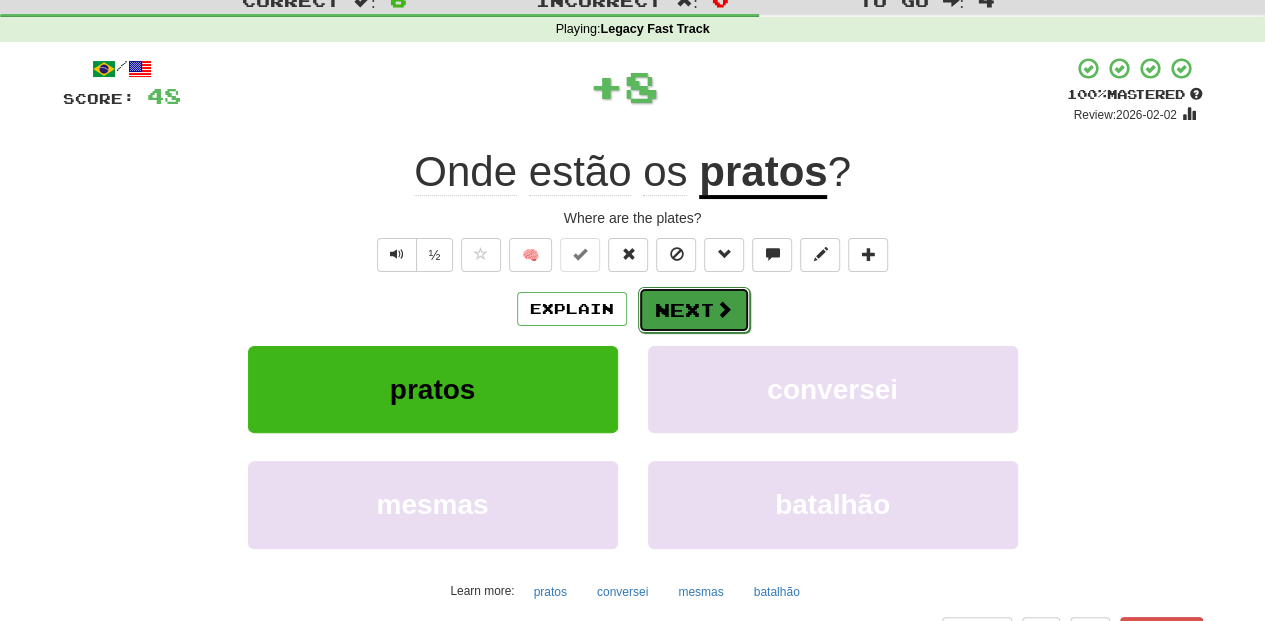 click on "Next" at bounding box center [694, 310] 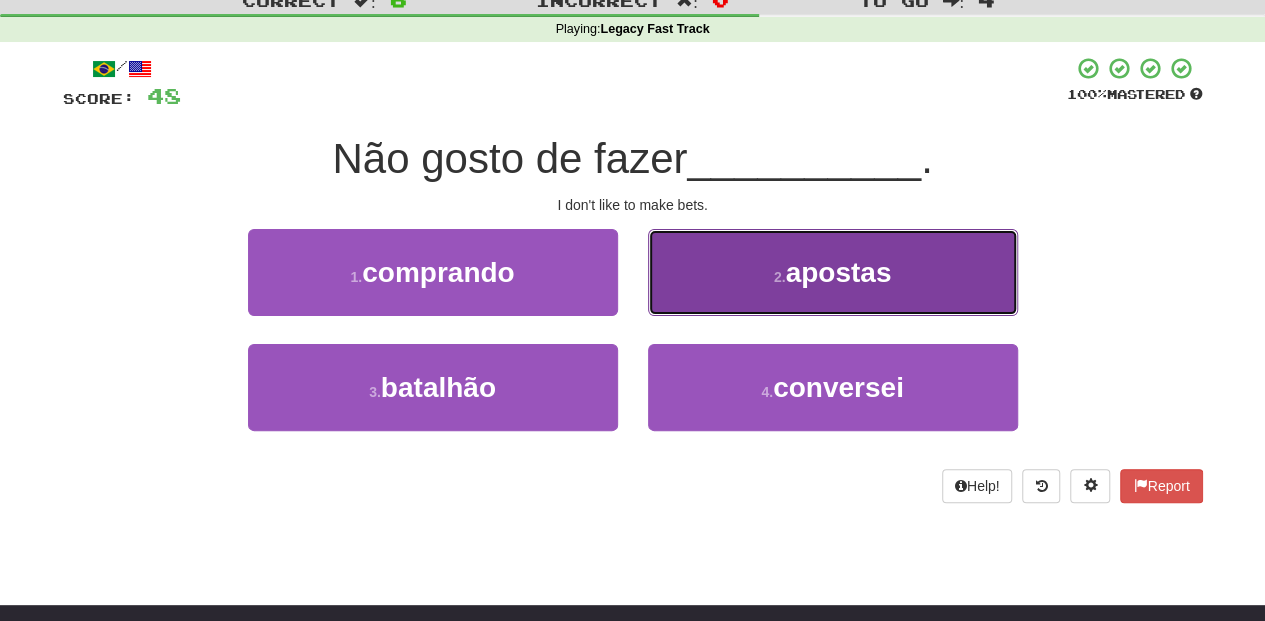 click on "2 . apostas" at bounding box center [833, 272] 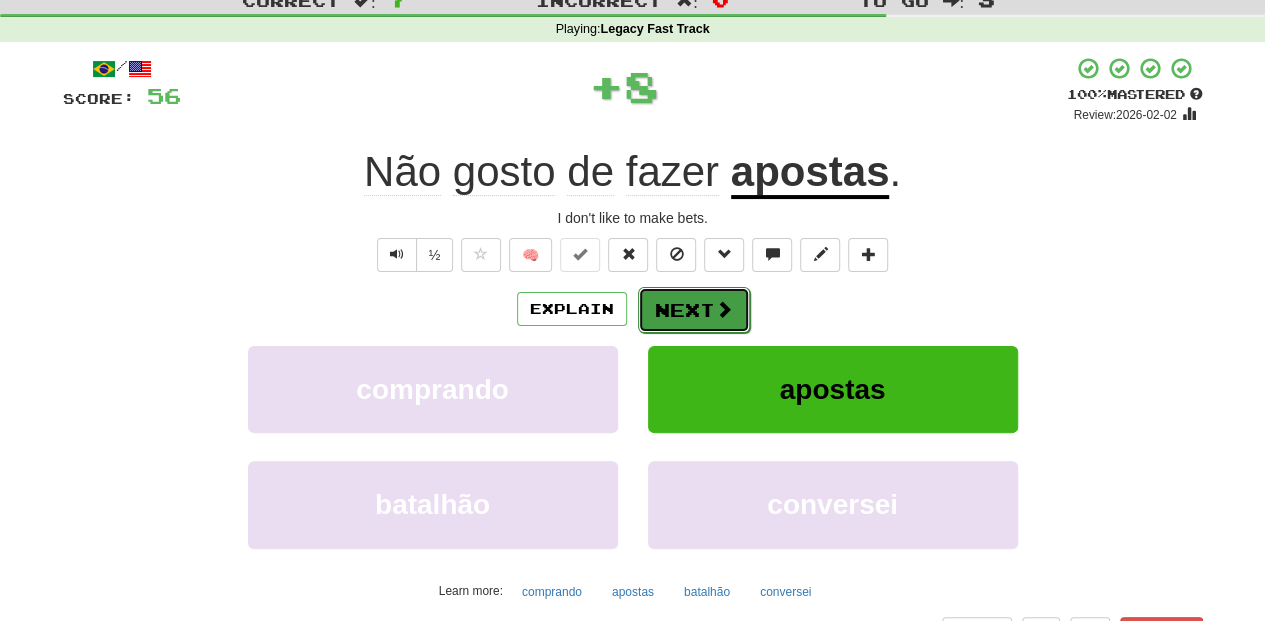 click on "Next" at bounding box center [694, 310] 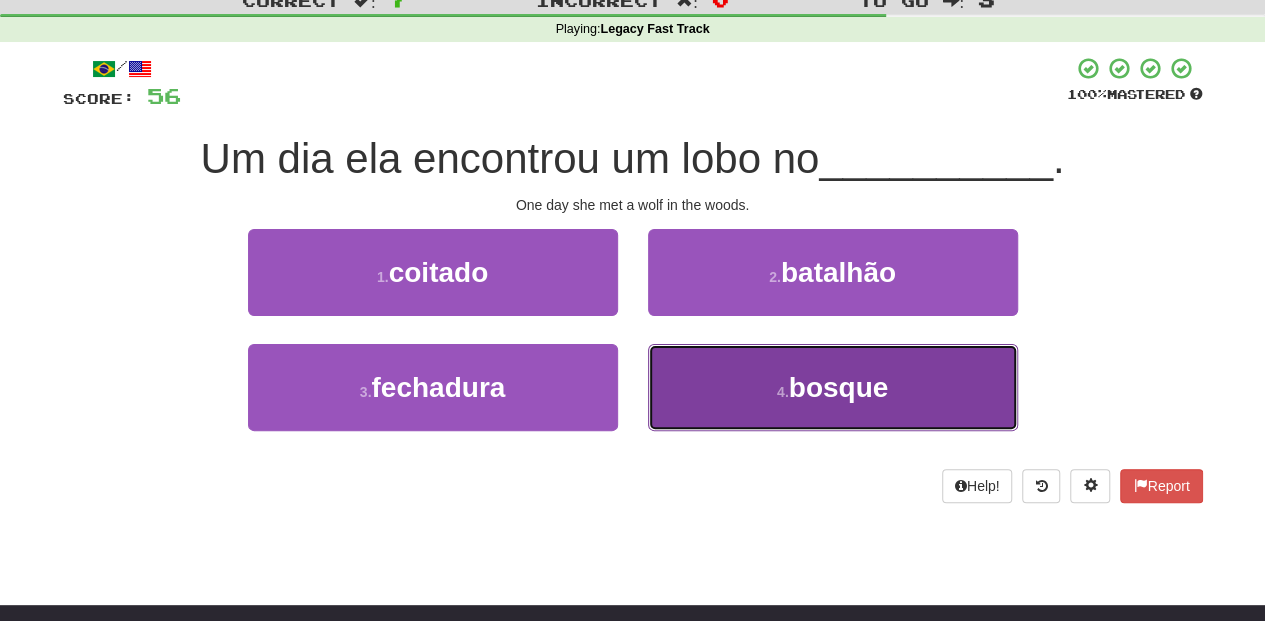 click on "4 . bosque" at bounding box center (833, 387) 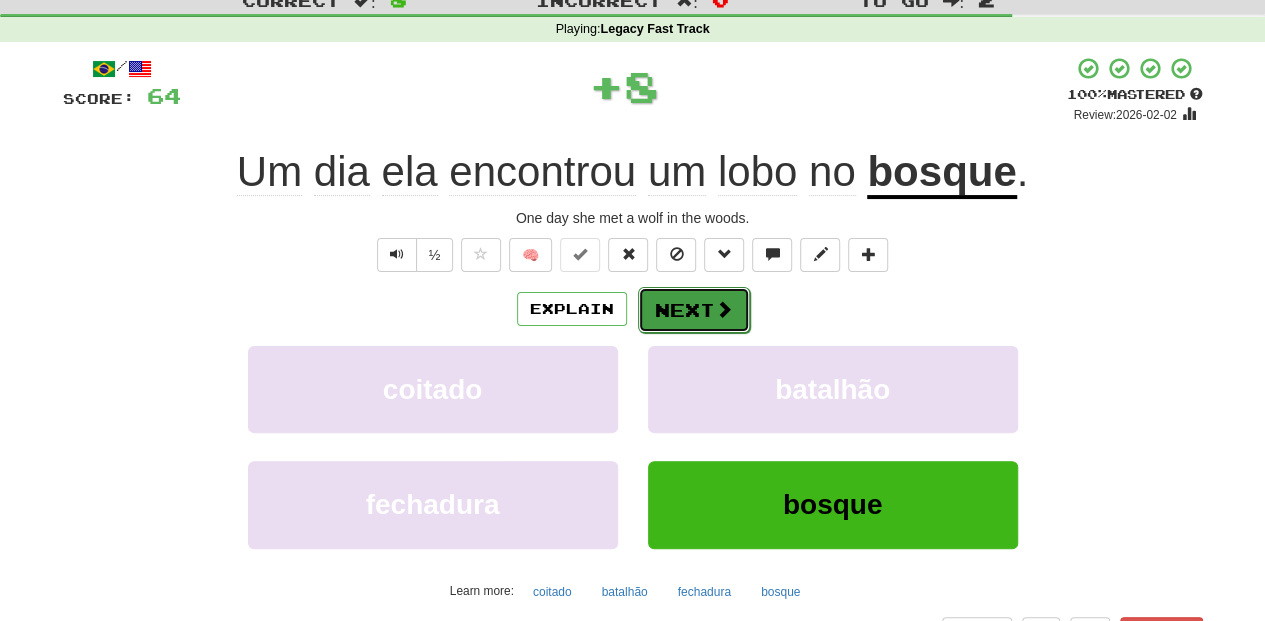 click on "Next" at bounding box center [694, 310] 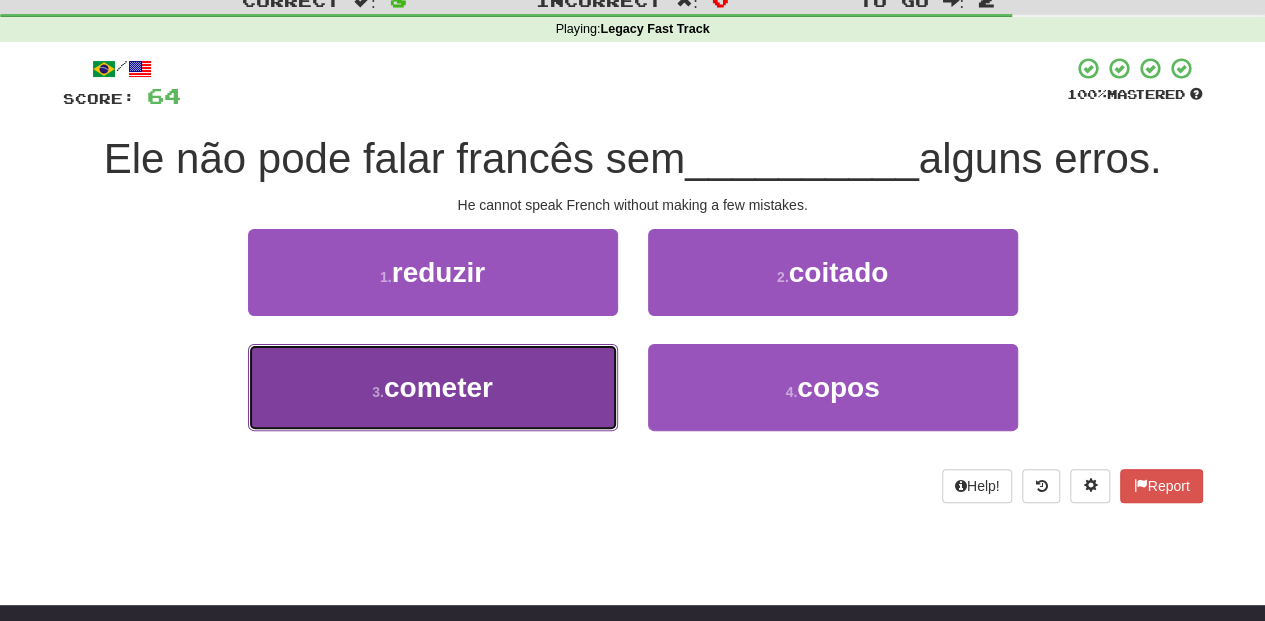 click on "3 . cometer" at bounding box center (433, 387) 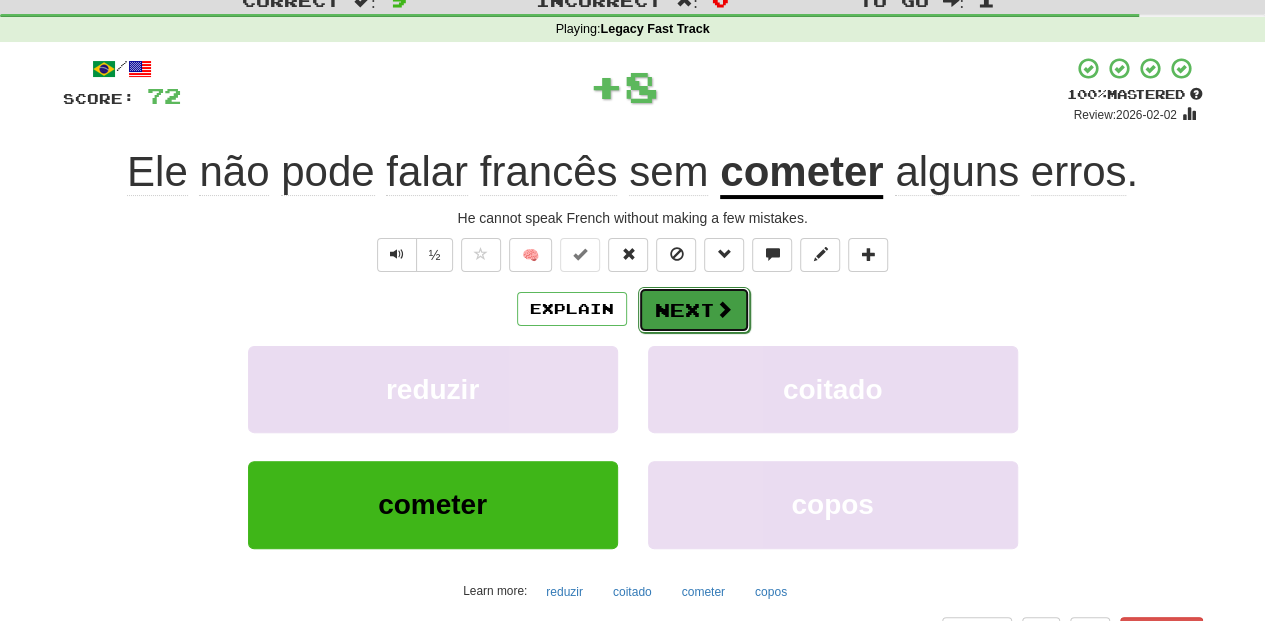 click on "Next" at bounding box center (694, 310) 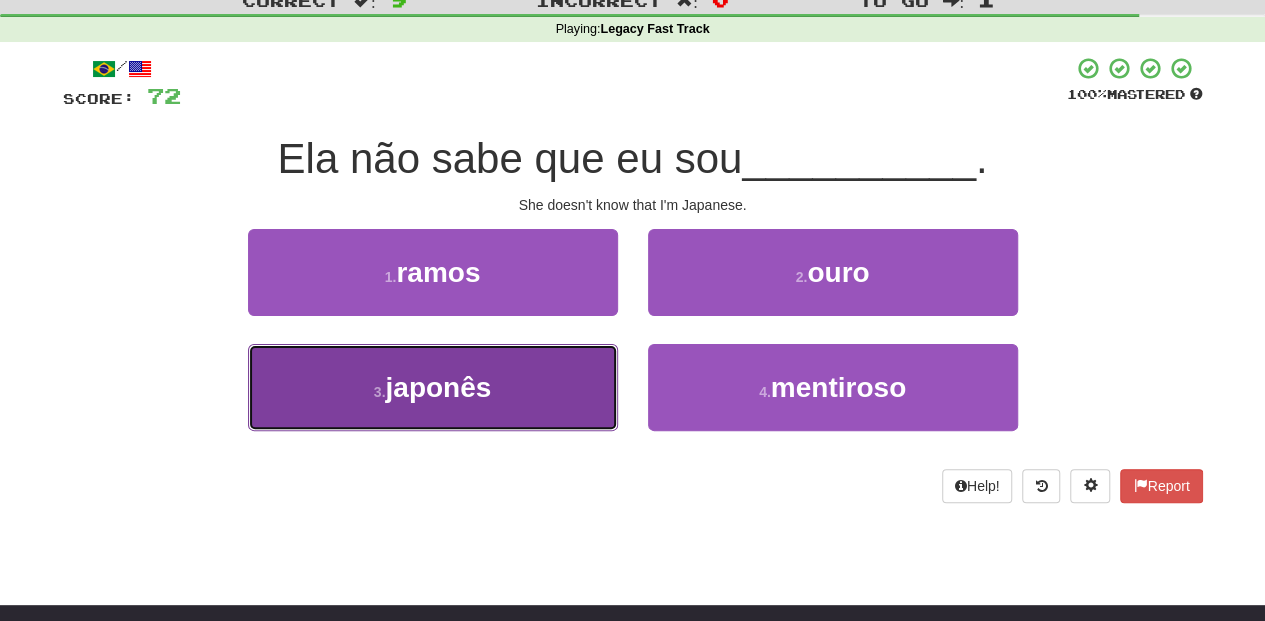 click on "3 .  japonês" at bounding box center [433, 387] 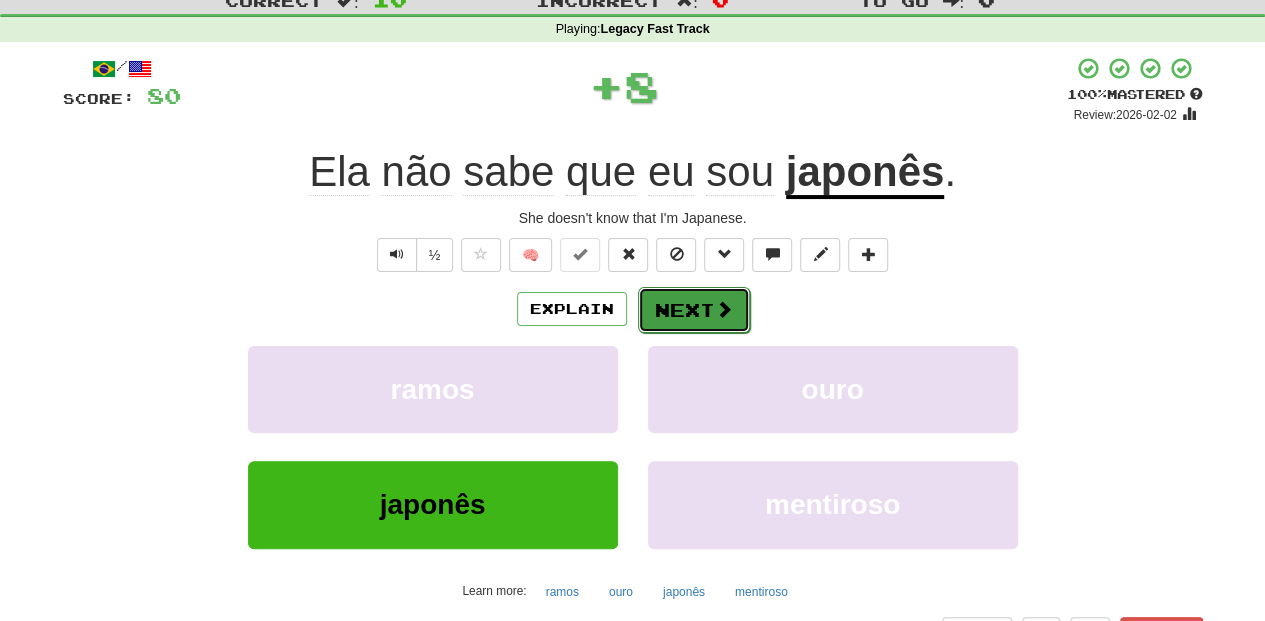 click on "Next" at bounding box center (694, 310) 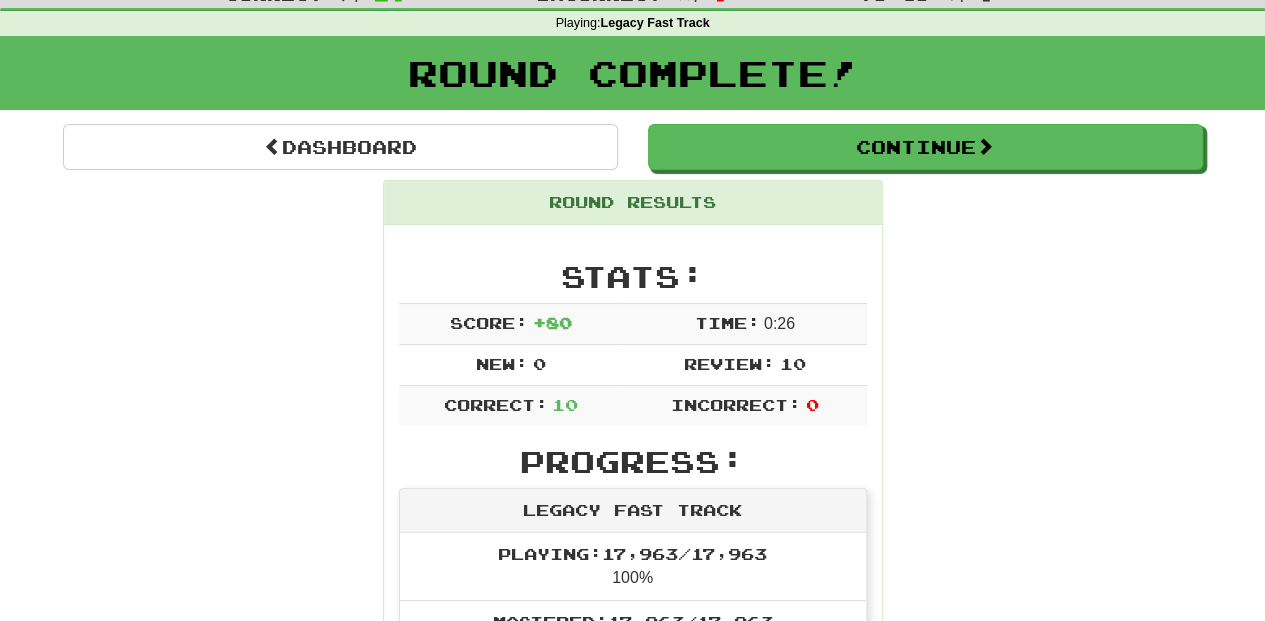 scroll, scrollTop: 66, scrollLeft: 0, axis: vertical 